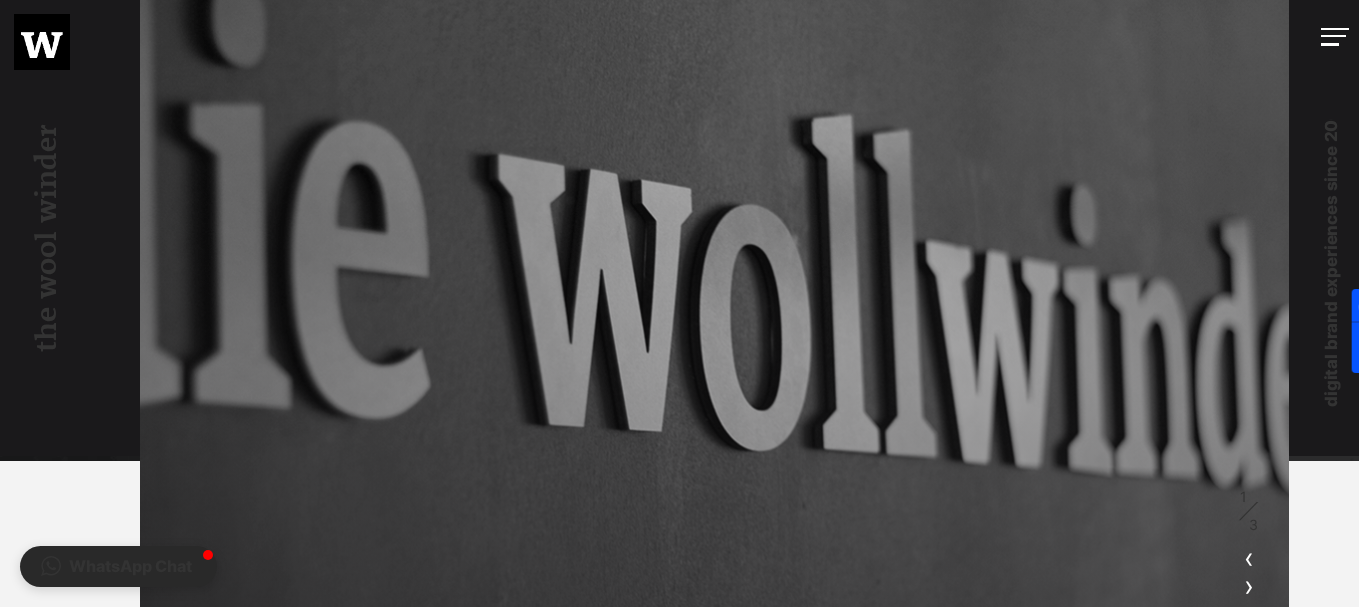 scroll, scrollTop: 1100, scrollLeft: 0, axis: vertical 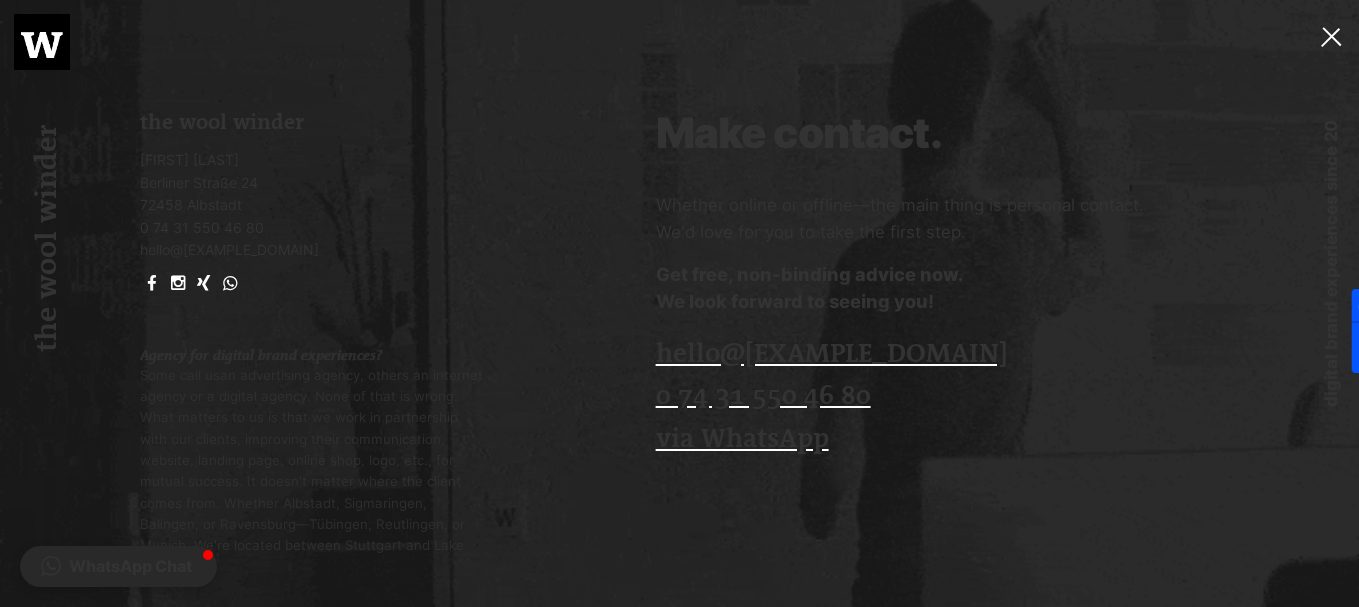 click at bounding box center [1335, 34] 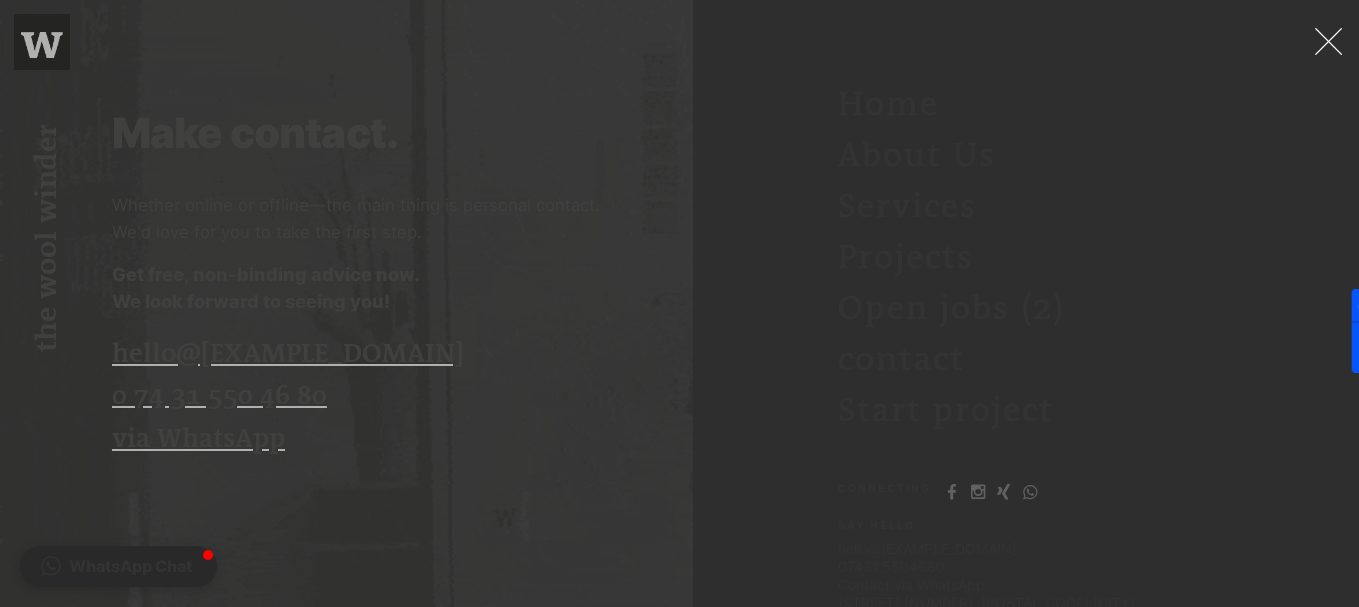 click at bounding box center (1327, 40) 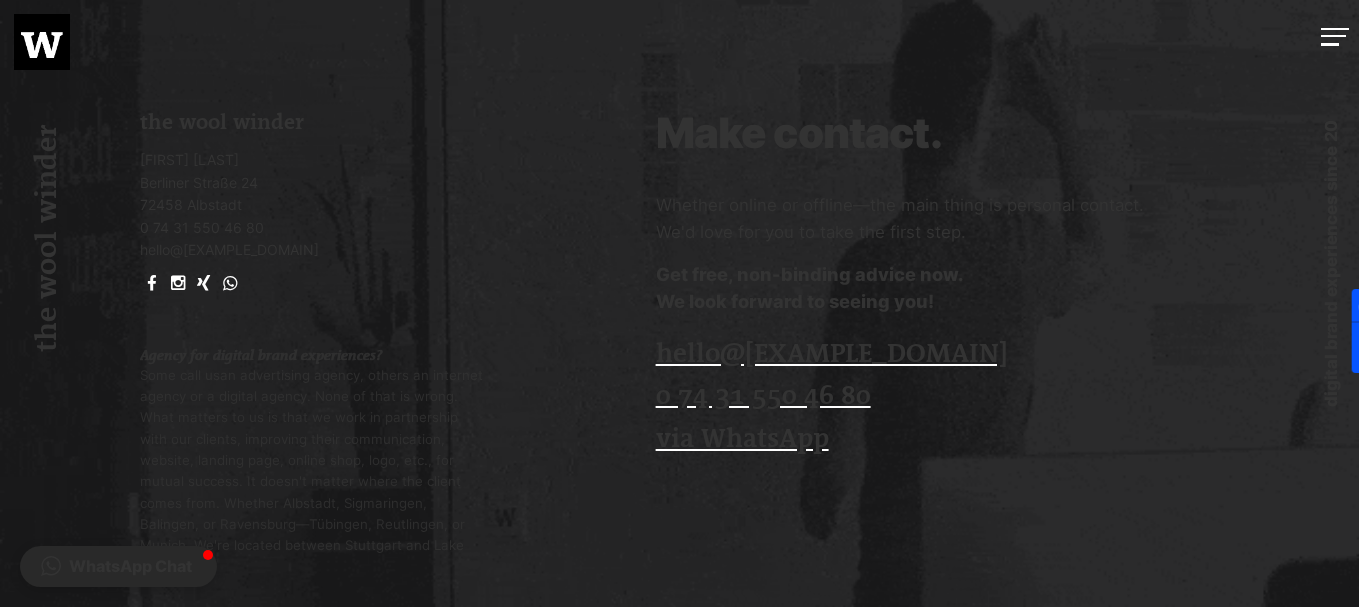 click at bounding box center (42, 45) 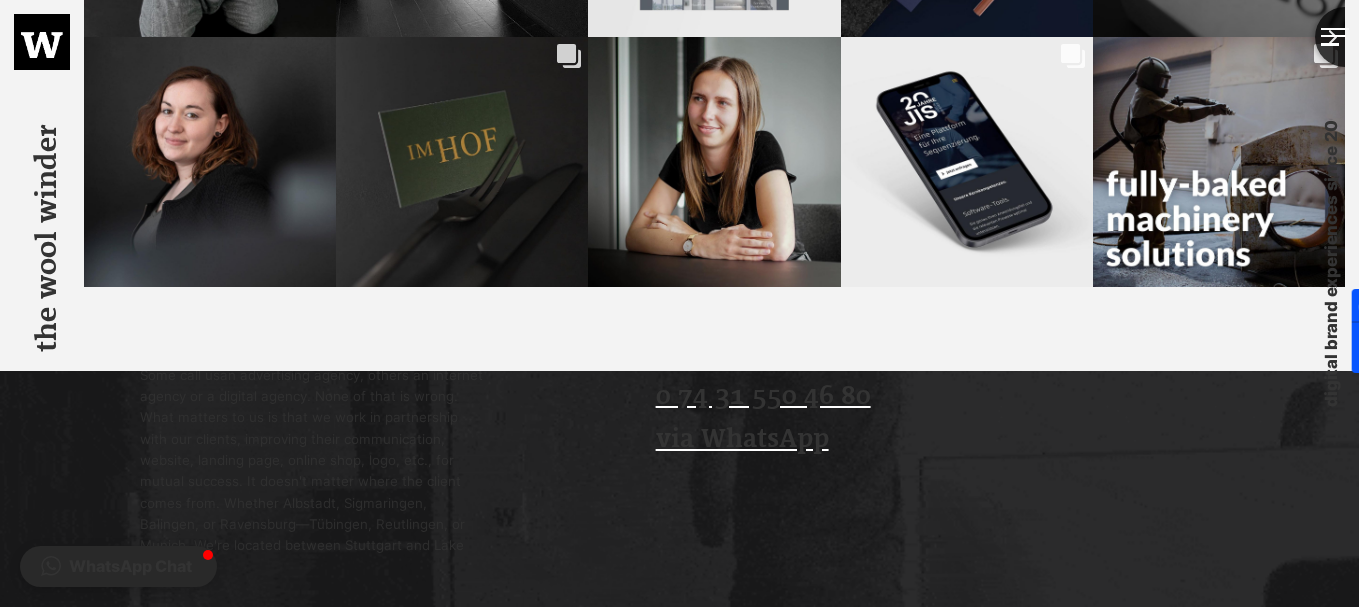 scroll, scrollTop: 4625, scrollLeft: 0, axis: vertical 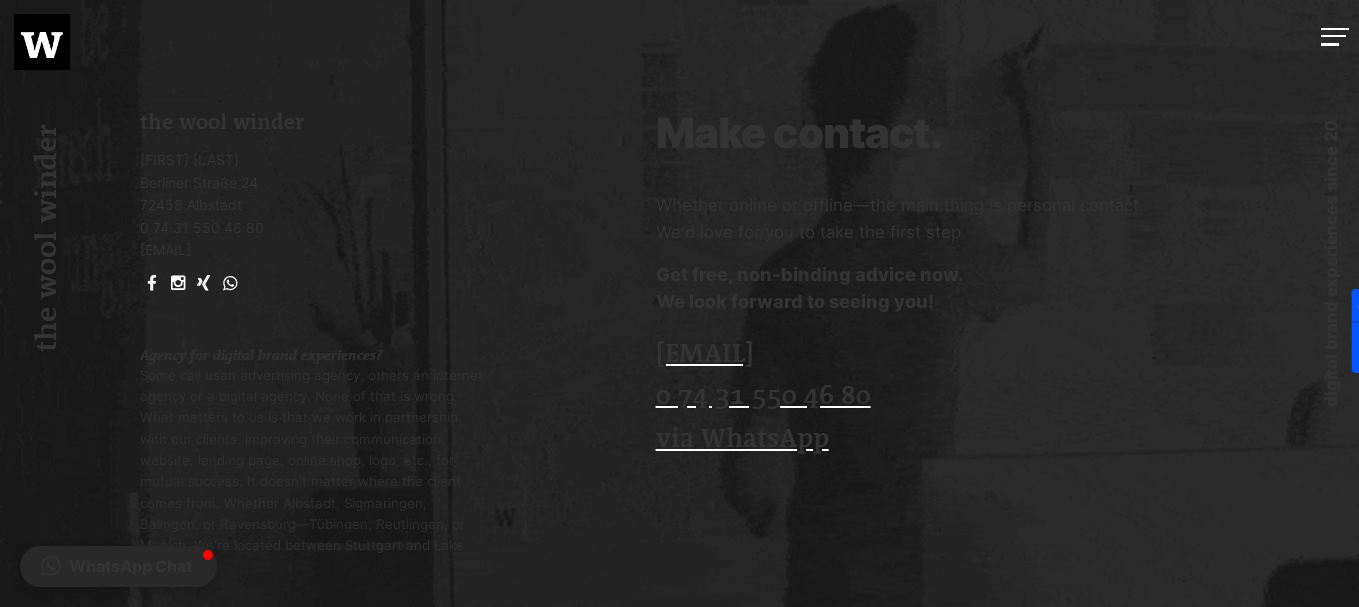 drag, startPoint x: 589, startPoint y: 109, endPoint x: 944, endPoint y: 453, distance: 494.32883 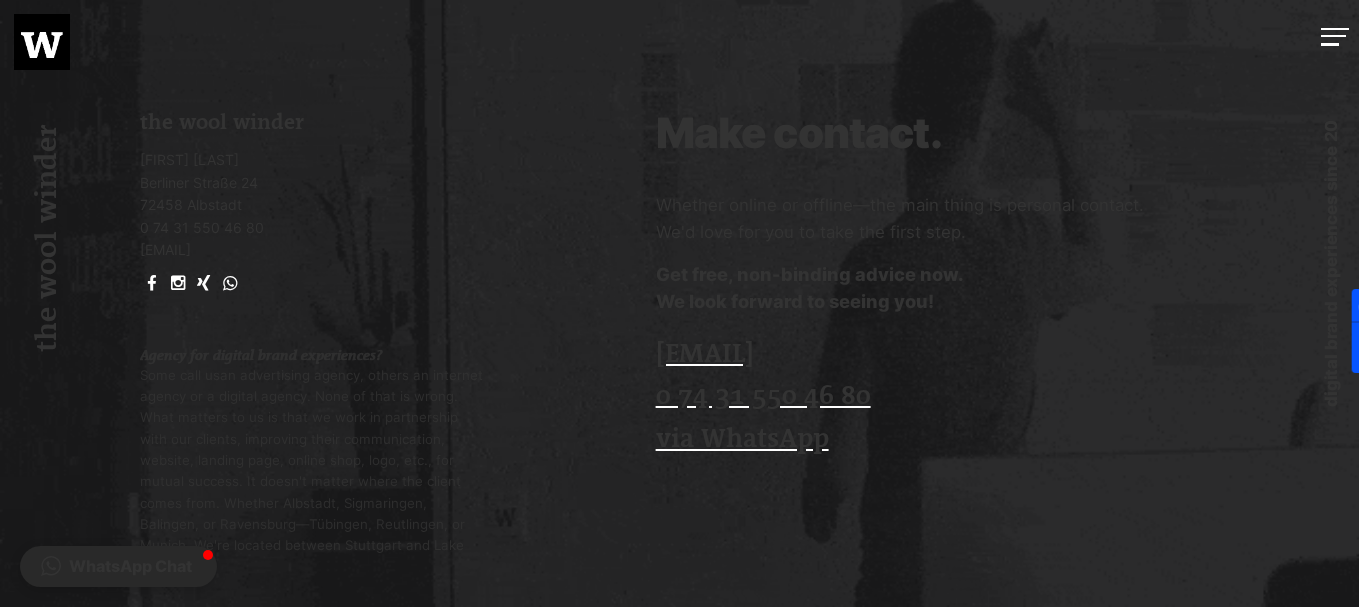 click on "Skip navigation
Home
About Us
Services
Projects
Open jobs (2)
contact
Start project
Connecting.
Say hello
[EMAIL]
[PHONE]
Contact via WhatsApp
[STREET] [NUMBER], [POSTAL_CODE] [CITY]
Imprint  |  Privacy Policy
the wool winder
MENU
digital brand experiences since 2005" at bounding box center (679, -1937) 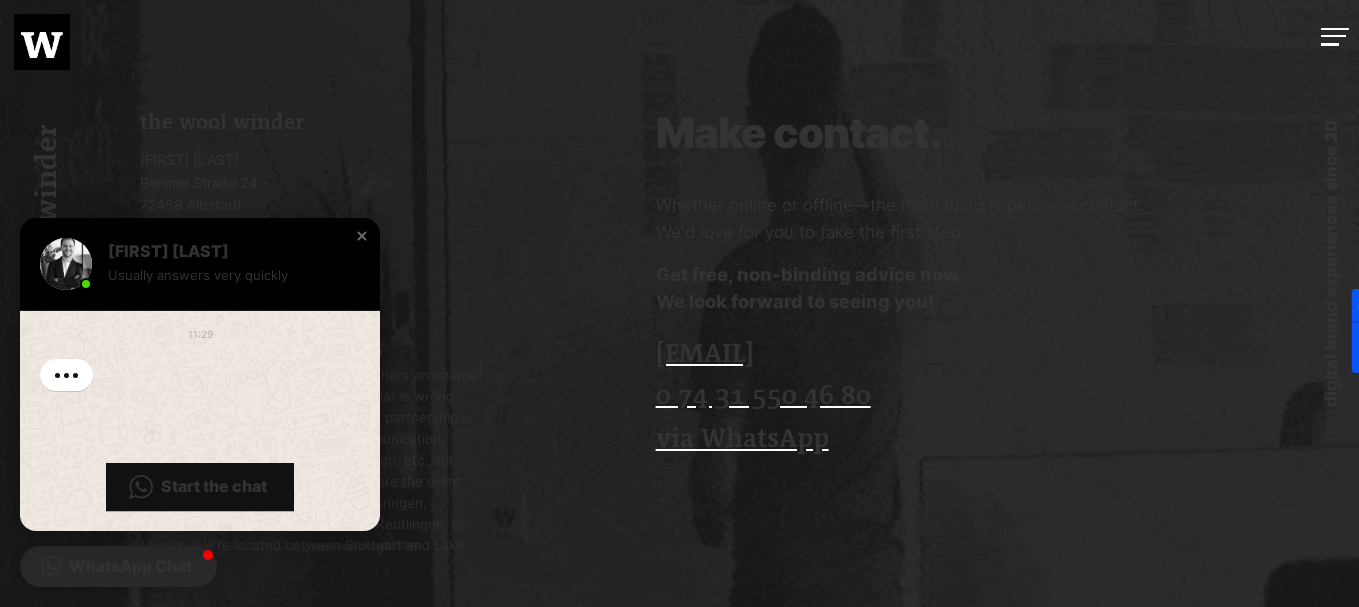 scroll, scrollTop: 2746, scrollLeft: 0, axis: vertical 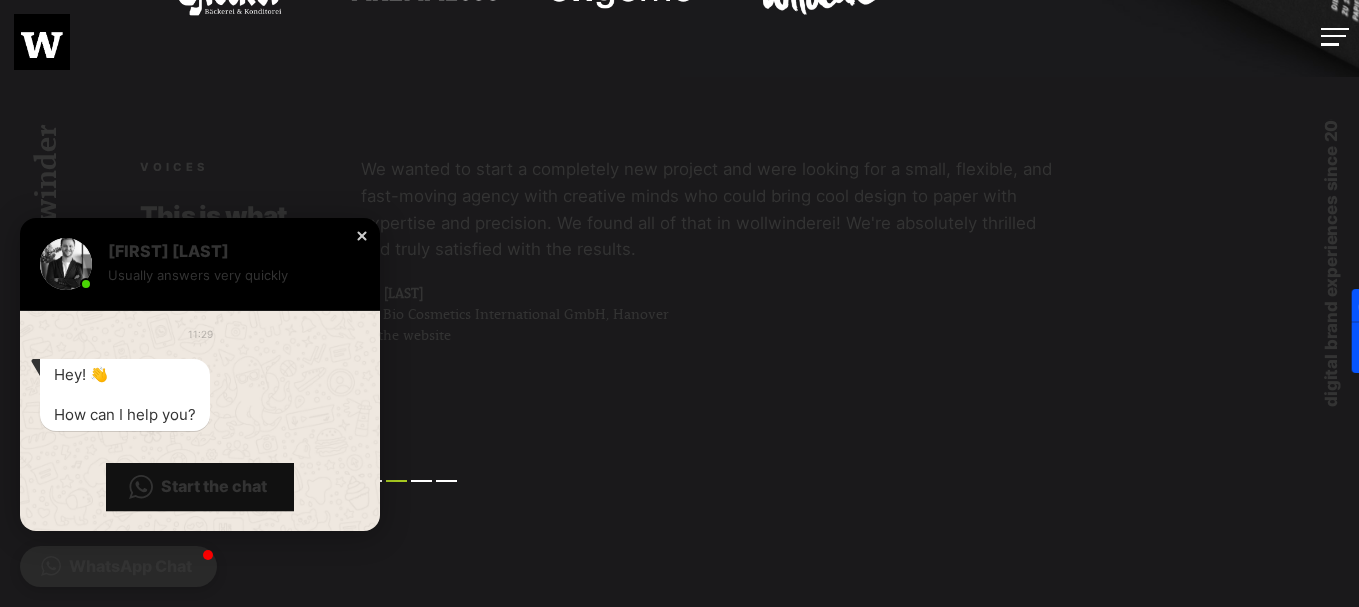 click at bounding box center [362, 236] 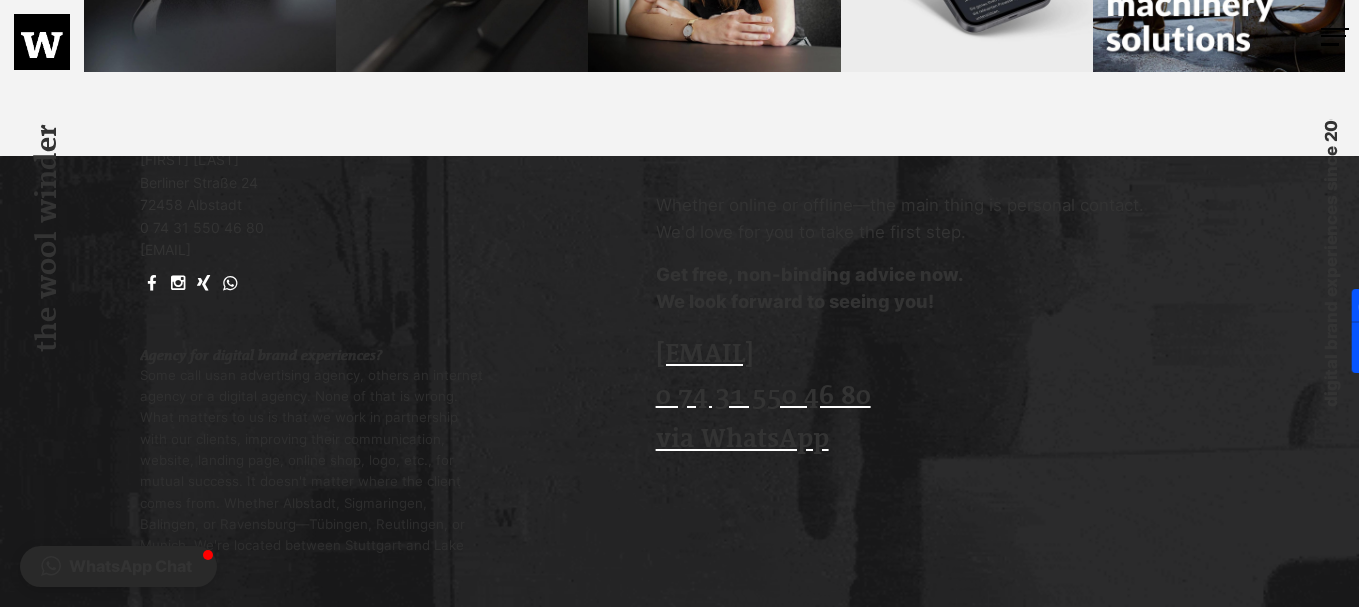 scroll, scrollTop: 4678, scrollLeft: 0, axis: vertical 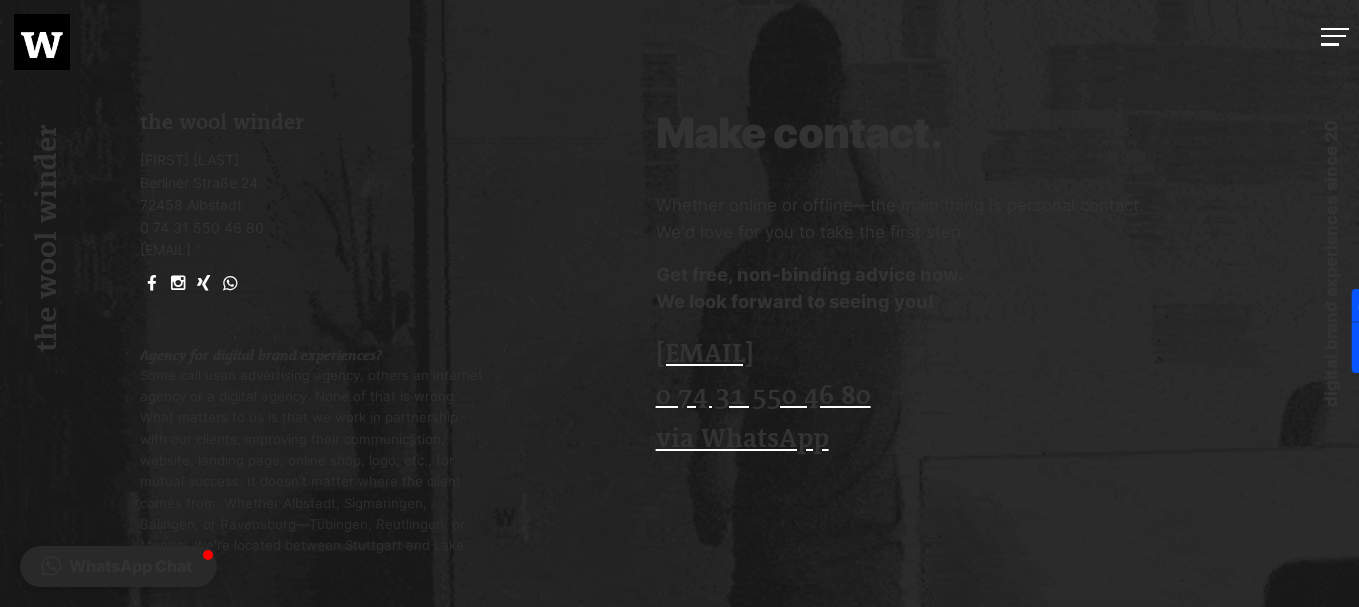 click on "Skip navigation
Home
About Us
Services
Projects
Open jobs (2)
contact
Start project
Connecting.
Say hello
[EMAIL]
[PHONE]
Contact via WhatsApp
[STREET] [NUMBER], [POSTAL_CODE] [CITY]
Imprint  |  Privacy Policy
the wool winder
MENU
digital brand experiences since 2005" at bounding box center [679, -1937] 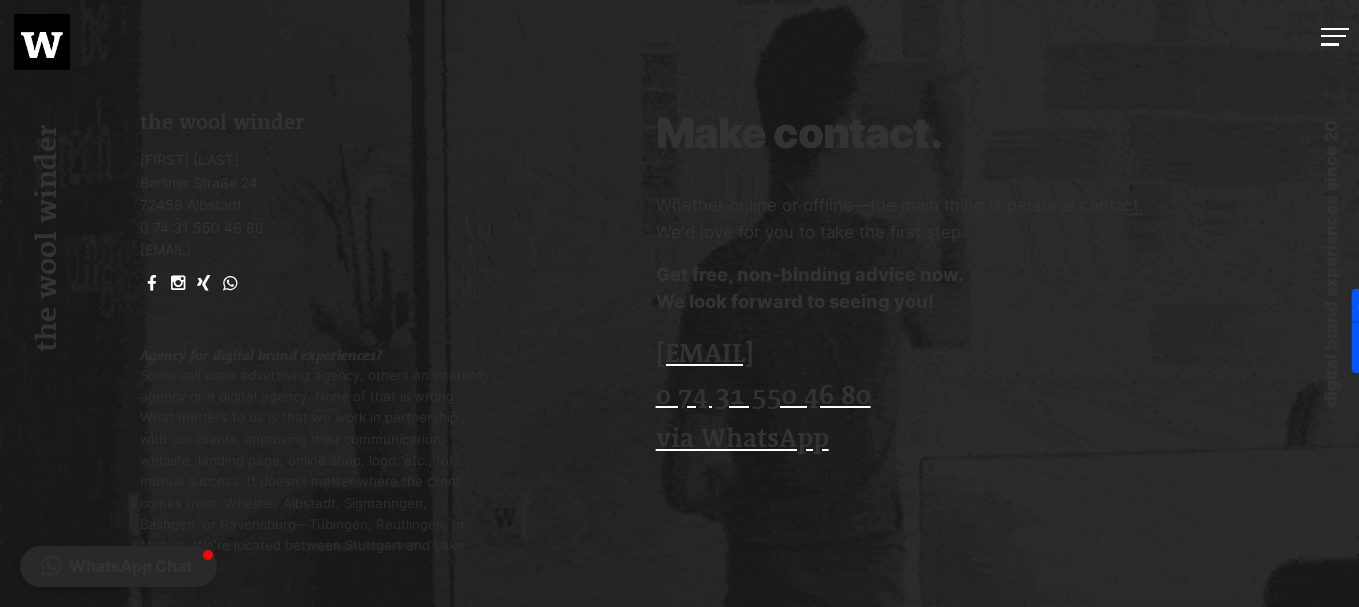 click on "Skip navigation
Home
About Us
Services
Projects
Open jobs (2)
contact
Start project
Connecting.
Say hello
[EMAIL]
[PHONE]
Contact via WhatsApp
[STREET] [NUMBER], [POSTAL_CODE] [CITY]
Imprint  |  Privacy Policy
the wool winder
MENU
digital brand experiences since 2005" at bounding box center [679, -1937] 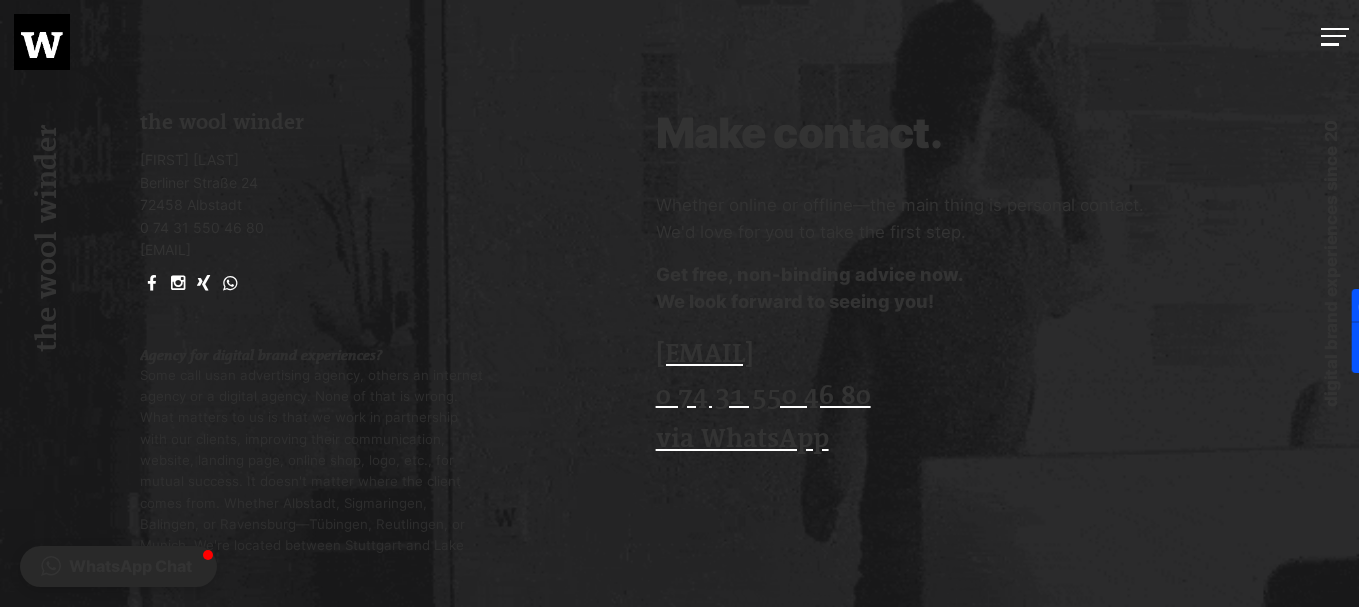 drag, startPoint x: 81, startPoint y: 199, endPoint x: 897, endPoint y: 545, distance: 886.325 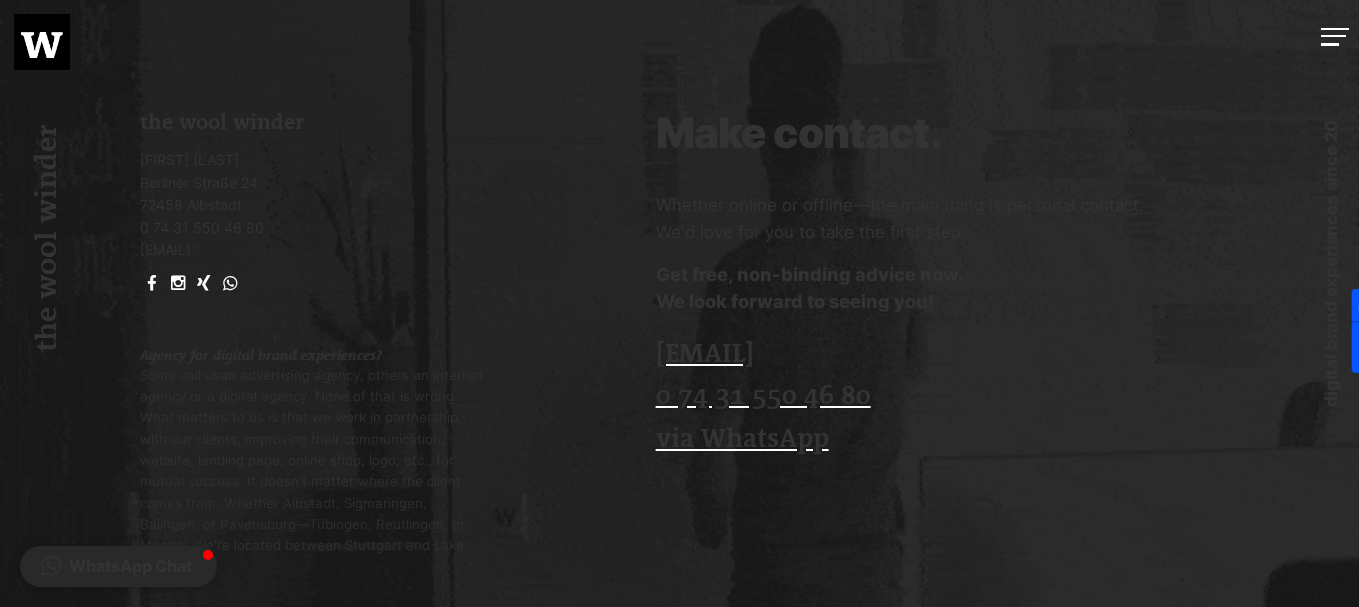 click on "Skip navigation
Home
About Us
Services
Projects
Open jobs (2)
contact
Start project
Connecting.
Say hello
[EMAIL]
[PHONE]
Contact via WhatsApp
[STREET] [NUMBER], [POSTAL_CODE] [CITY]
Imprint  |  Privacy Policy
the wool winder
MENU
digital brand experiences since 2005" at bounding box center (679, -1937) 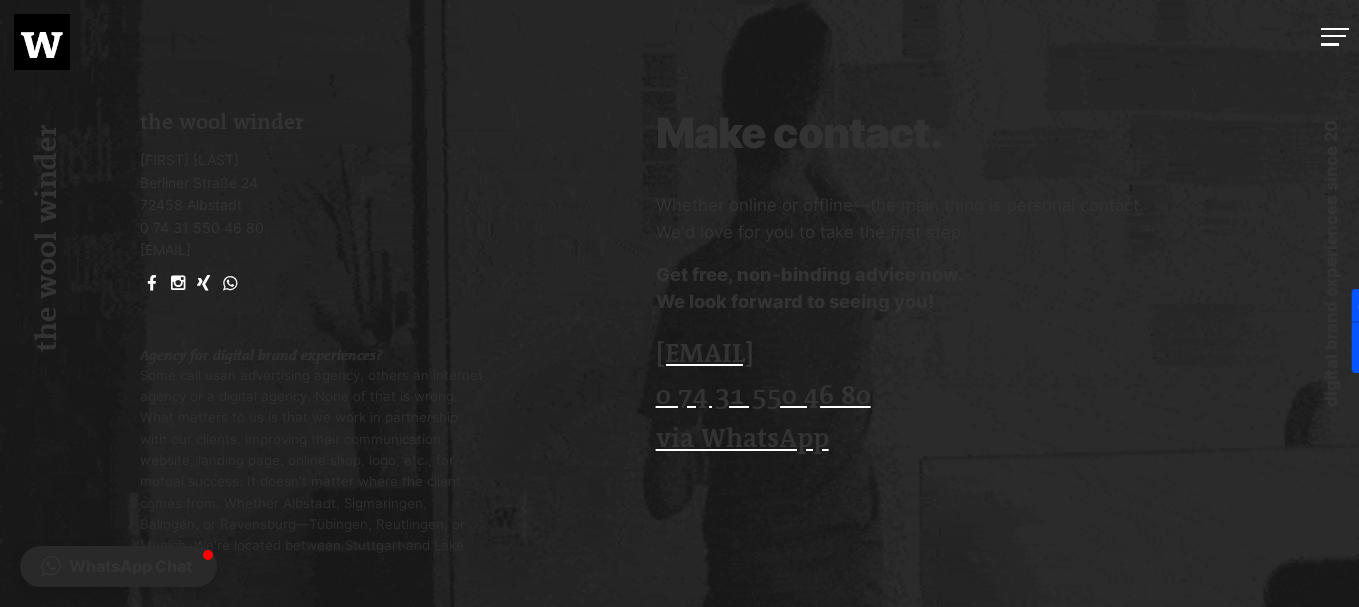 drag, startPoint x: 861, startPoint y: 443, endPoint x: 685, endPoint y: 287, distance: 235.18503 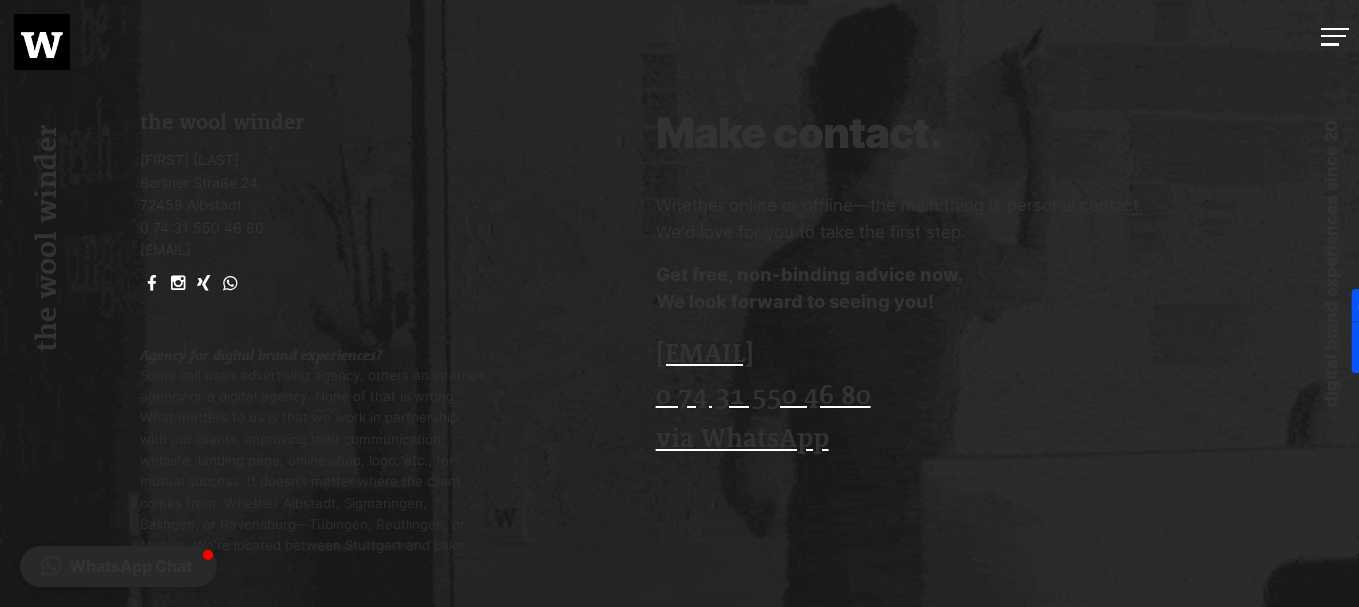 click on "Skip navigation
Home
About Us
Services
Projects
Open jobs (2)
contact
Start project
Connecting.
Say hello
[EMAIL]
[PHONE]
Contact via WhatsApp
[STREET] [NUMBER], [POSTAL_CODE] [CITY]
Imprint  |  Privacy Policy
the wool winder
MENU
digital brand experiences since 2005" at bounding box center (679, -1937) 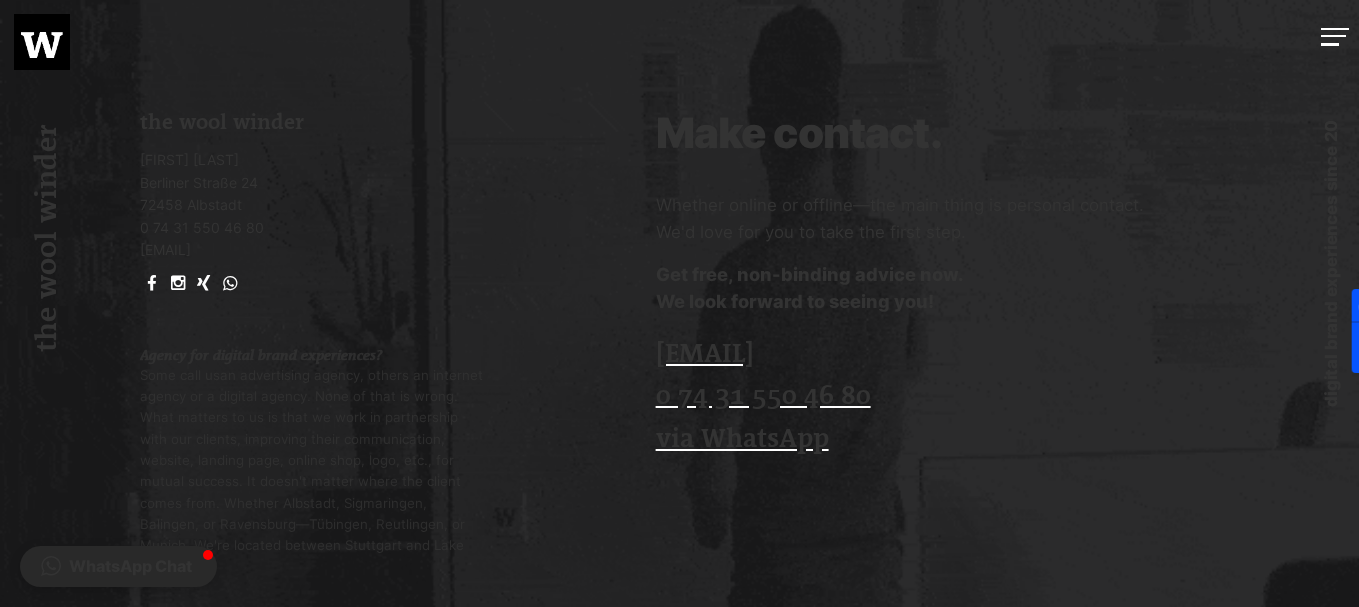 click on "Skip navigation
Home
About Us
Services
Projects
Open jobs (2)
contact
Start project
Connecting.
Say hello
[EMAIL]
[PHONE]
Contact via WhatsApp
[STREET] [NUMBER], [POSTAL_CODE] [CITY]
Imprint  |  Privacy Policy
the wool winder
MENU
digital brand experiences since 2005" at bounding box center (679, -1937) 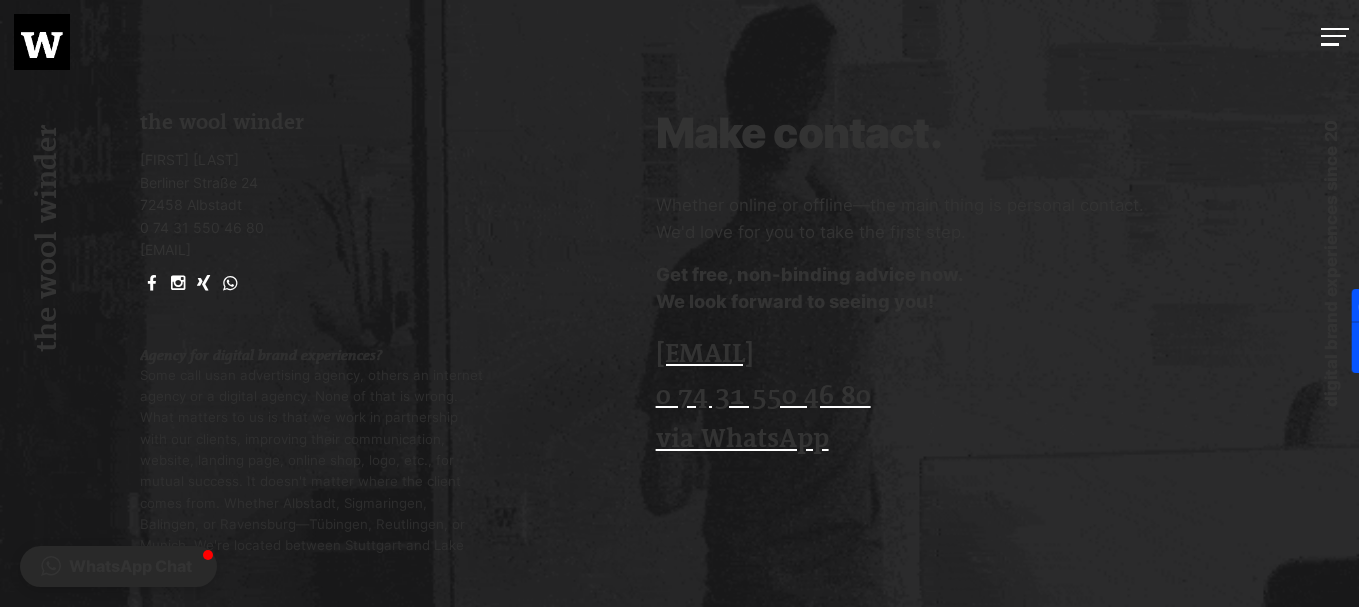 click on "Skip navigation
Home
About Us
Services
Projects
Open jobs (2)
contact
Start project
Connecting.
Say hello
[EMAIL]
[PHONE]
Contact via WhatsApp
[STREET] [NUMBER], [POSTAL_CODE] [CITY]
Imprint  |  Privacy Policy
the wool winder
MENU
digital brand experiences since 2005" at bounding box center (679, -1937) 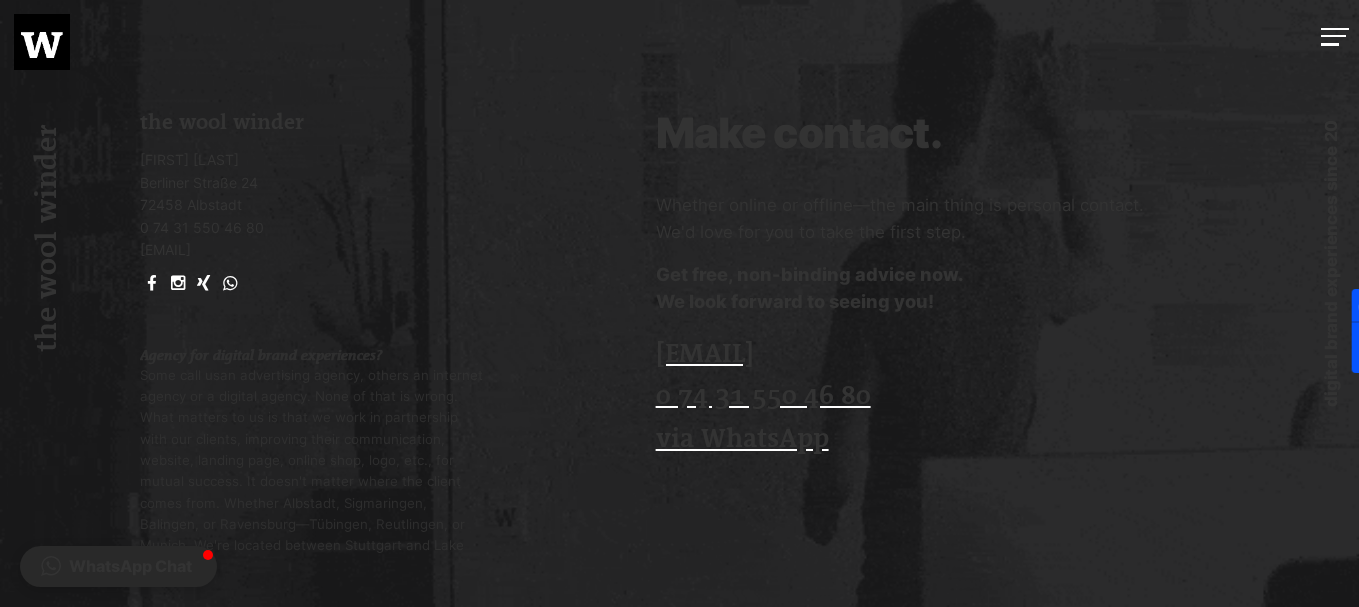 click on "Skip navigation
Home
About Us
Services
Projects
Open jobs (2)
contact
Start project
Connecting.
Say hello
[EMAIL]
[PHONE]
Contact via WhatsApp
[STREET] [NUMBER], [POSTAL_CODE] [CITY]
Imprint  |  Privacy Policy
the wool winder
MENU
digital brand experiences since 2005" at bounding box center [679, -1937] 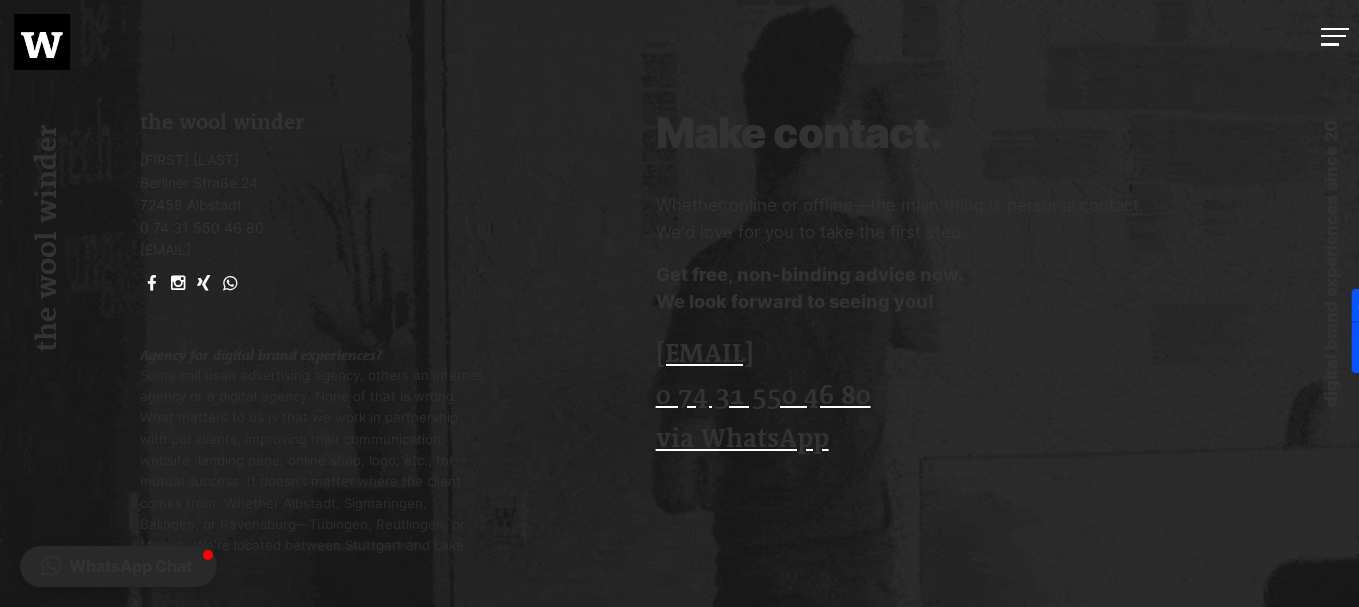 click on "Skip navigation
Home
About Us
Services
Projects
Open jobs (2)
contact
Start project
Connecting.
Say hello
[EMAIL]
[PHONE]
Contact via WhatsApp
[STREET] [NUMBER], [POSTAL_CODE] [CITY]
Imprint  |  Privacy Policy
the wool winder
MENU
digital brand experiences since 2005" at bounding box center (679, -1937) 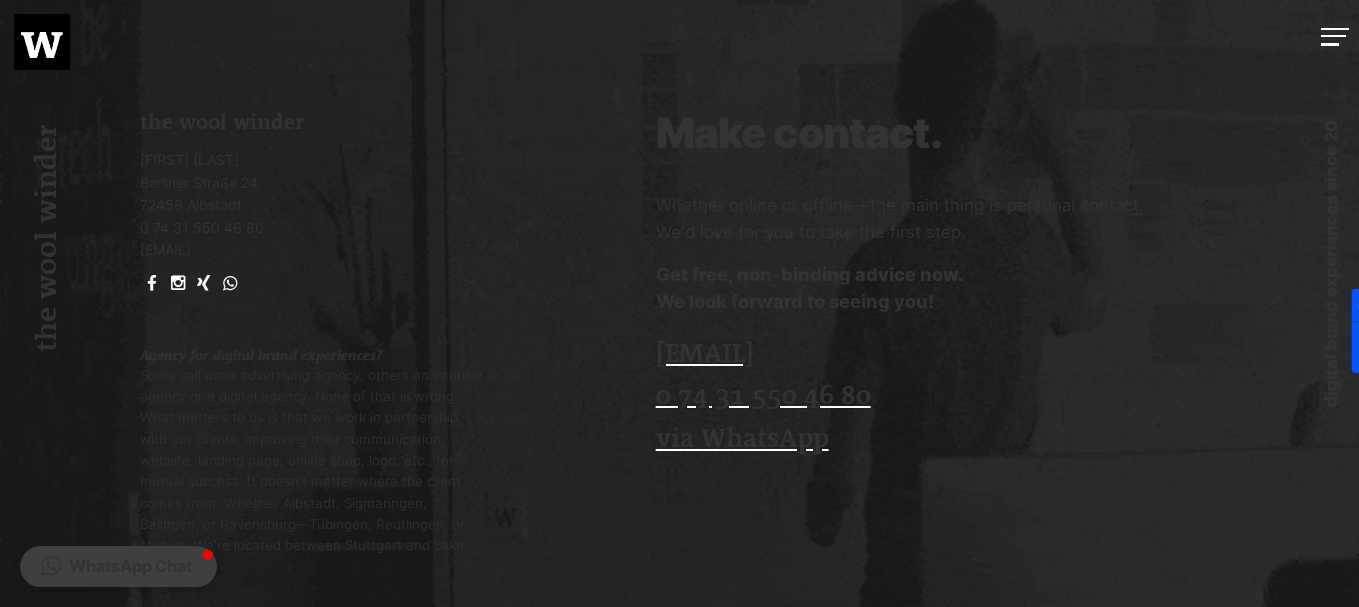 click on "Skip navigation
Home
About Us
Services
Projects
Open jobs (2)
contact
Start project
Connecting.
Say hello
[EMAIL]
[PHONE]
Contact via WhatsApp
[STREET] [NUMBER], [POSTAL_CODE] [CITY]
Imprint  |  Privacy Policy
the wool winder
MENU
digital brand experiences since 2005" at bounding box center (679, -1937) 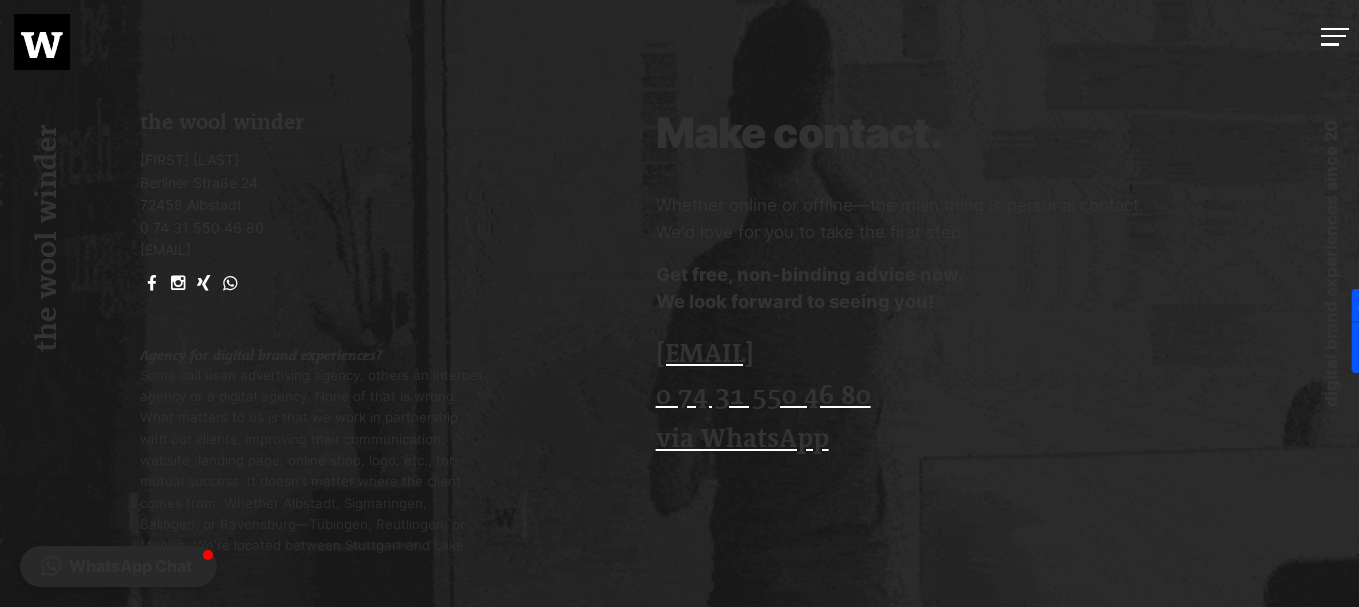 click on "Skip navigation
Home
About Us
Services
Projects
Open jobs (2)
contact
Start project
Connecting.
Say hello
[EMAIL]
[PHONE]
Contact via WhatsApp
[STREET] [NUMBER], [POSTAL_CODE] [CITY]
Imprint  |  Privacy Policy
the wool winder
MENU
digital brand experiences since 2005" at bounding box center [679, -1937] 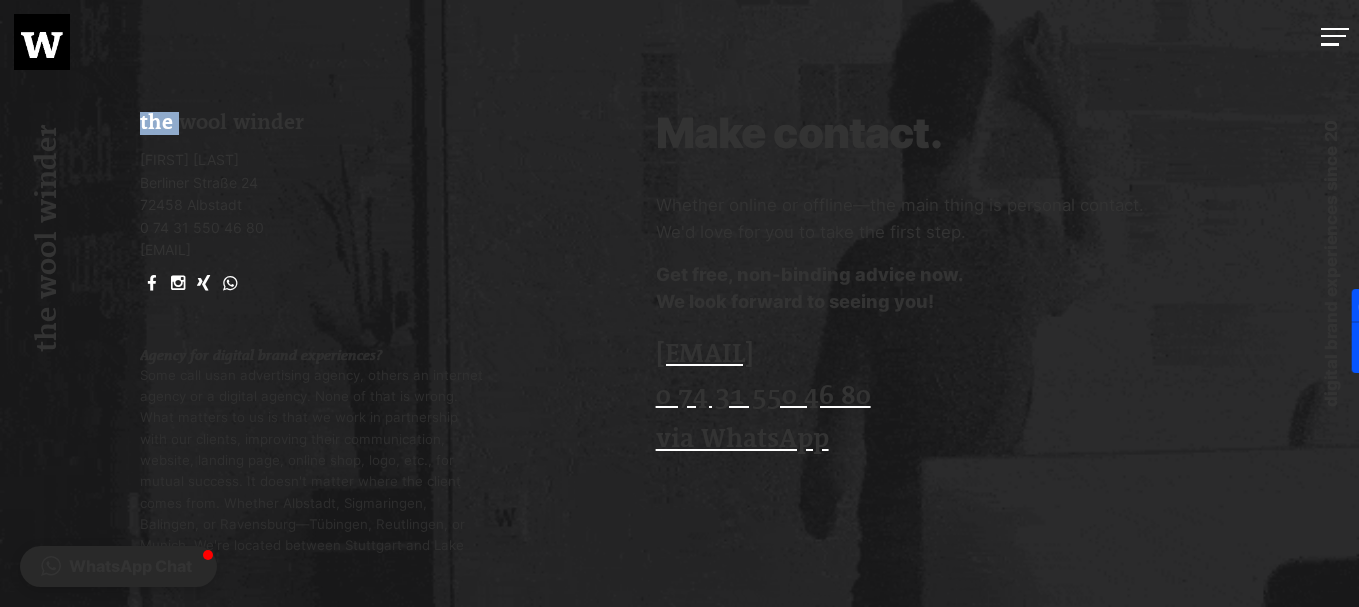 click on "Skip navigation
Home
About Us
Services
Projects
Open jobs (2)
contact
Start project
Connecting.
Say hello
[EMAIL]
[PHONE]
Contact via WhatsApp
[STREET] [NUMBER], [POSTAL_CODE] [CITY]
Imprint  |  Privacy Policy
the wool winder
MENU
digital brand experiences since 2005" at bounding box center [679, -1937] 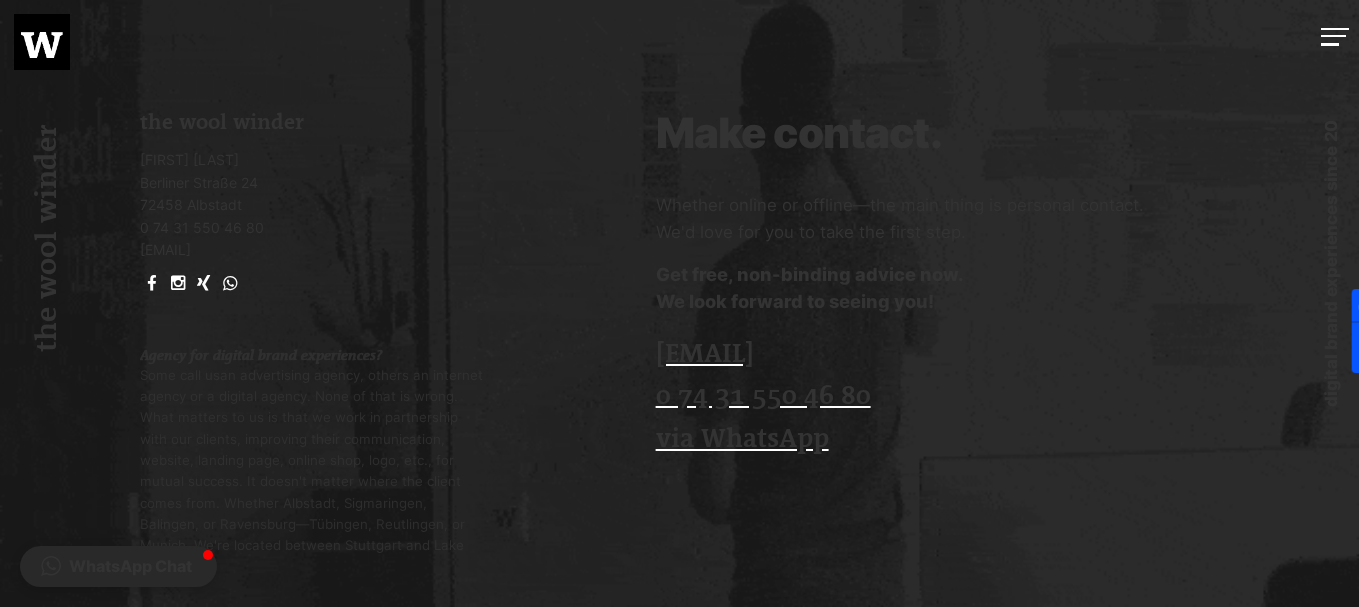 click on "the wool winder" at bounding box center (49, 238) 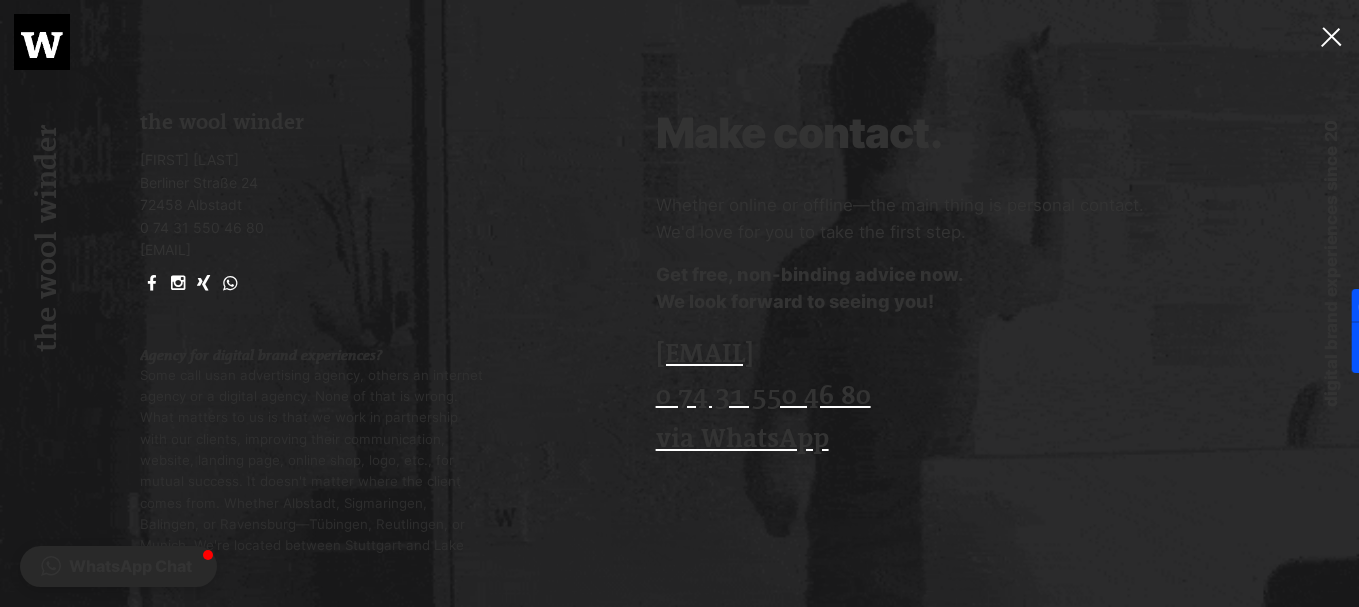 click at bounding box center [1335, 34] 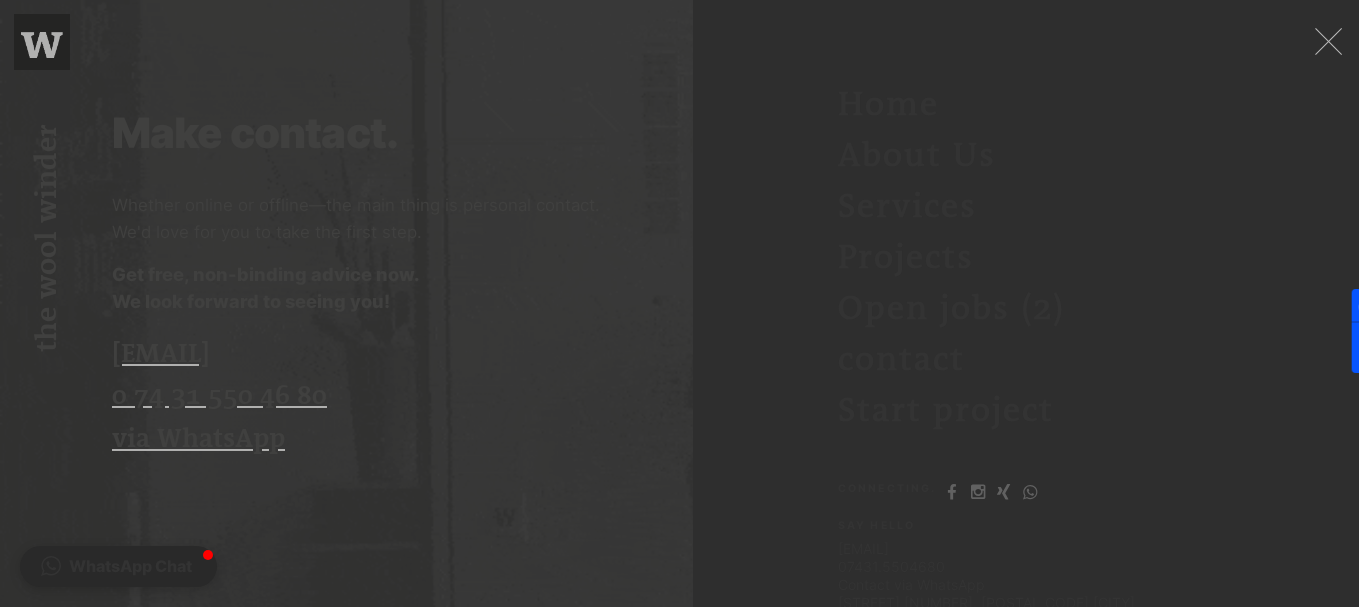 click on "contact" at bounding box center (901, 360) 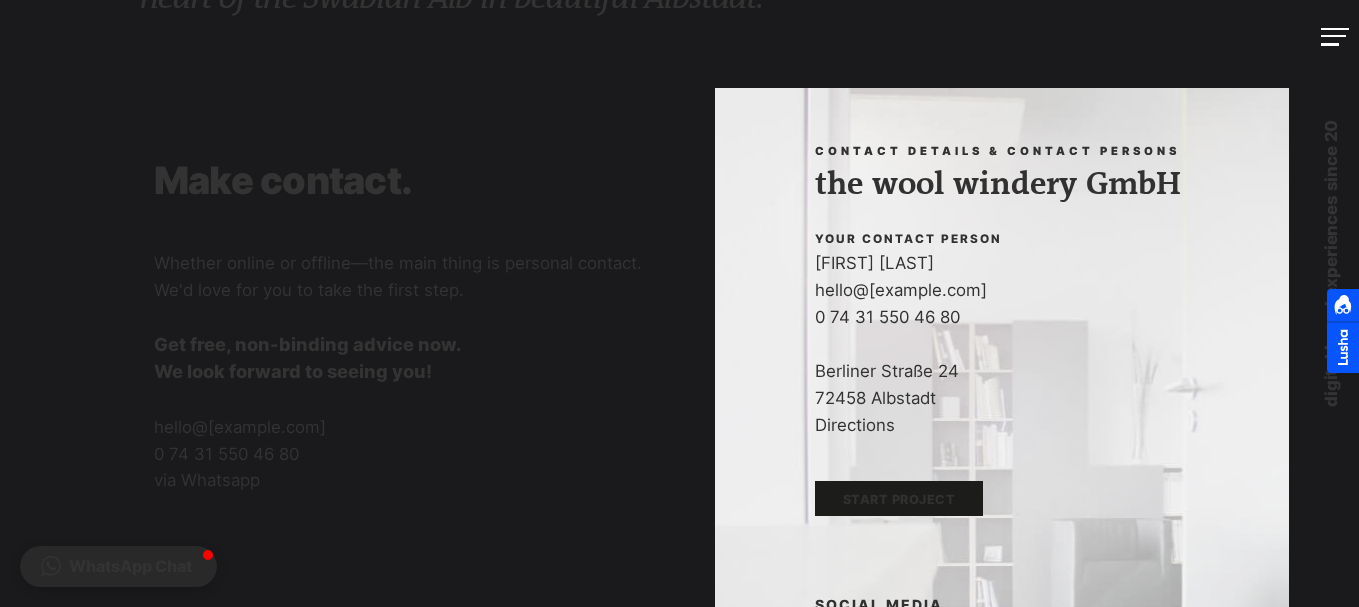 scroll, scrollTop: 300, scrollLeft: 0, axis: vertical 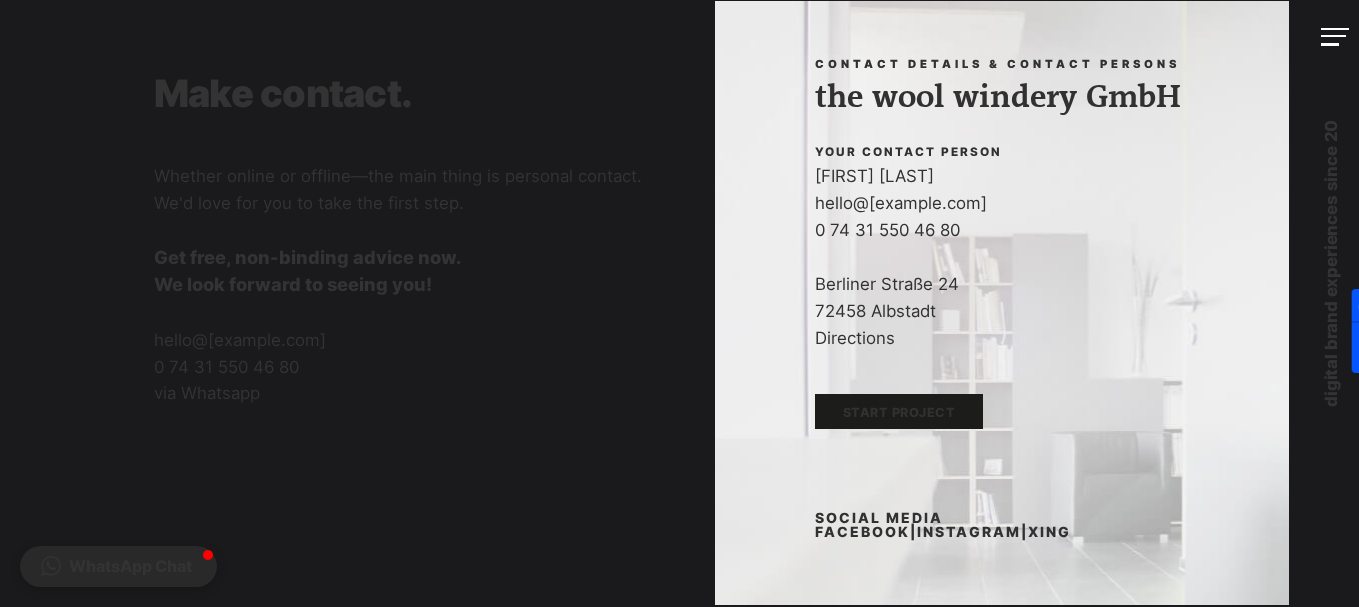 drag, startPoint x: 813, startPoint y: 196, endPoint x: 1009, endPoint y: 204, distance: 196.1632 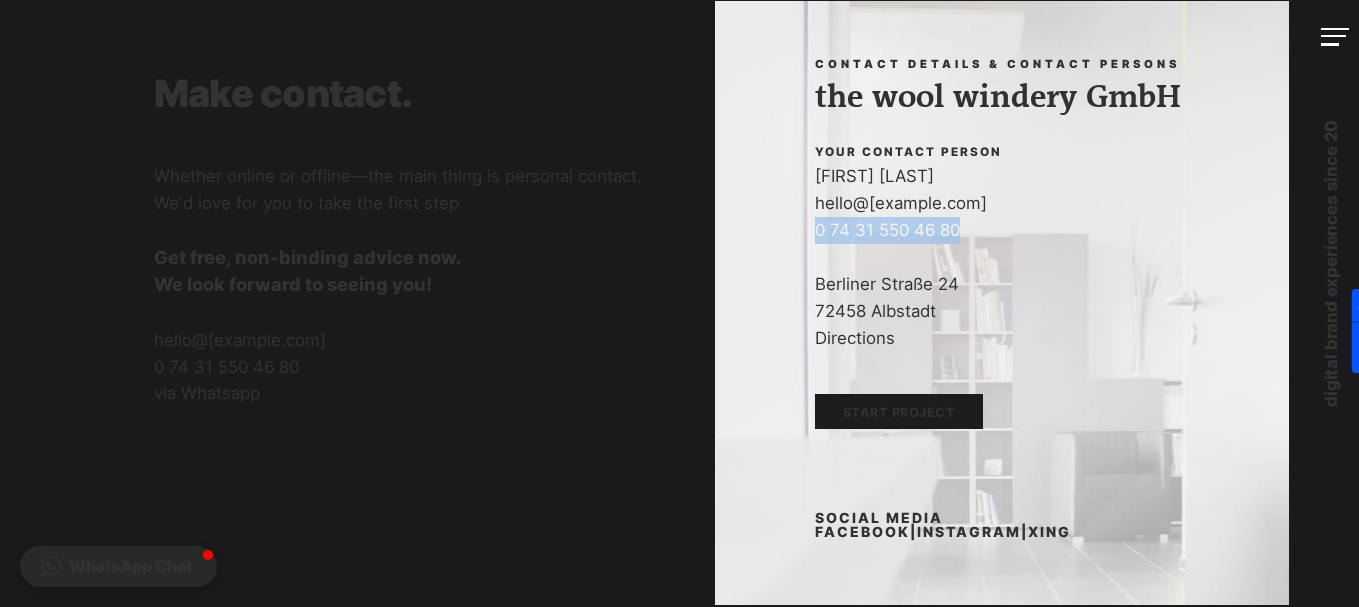 drag, startPoint x: 962, startPoint y: 231, endPoint x: 793, endPoint y: 230, distance: 169.00296 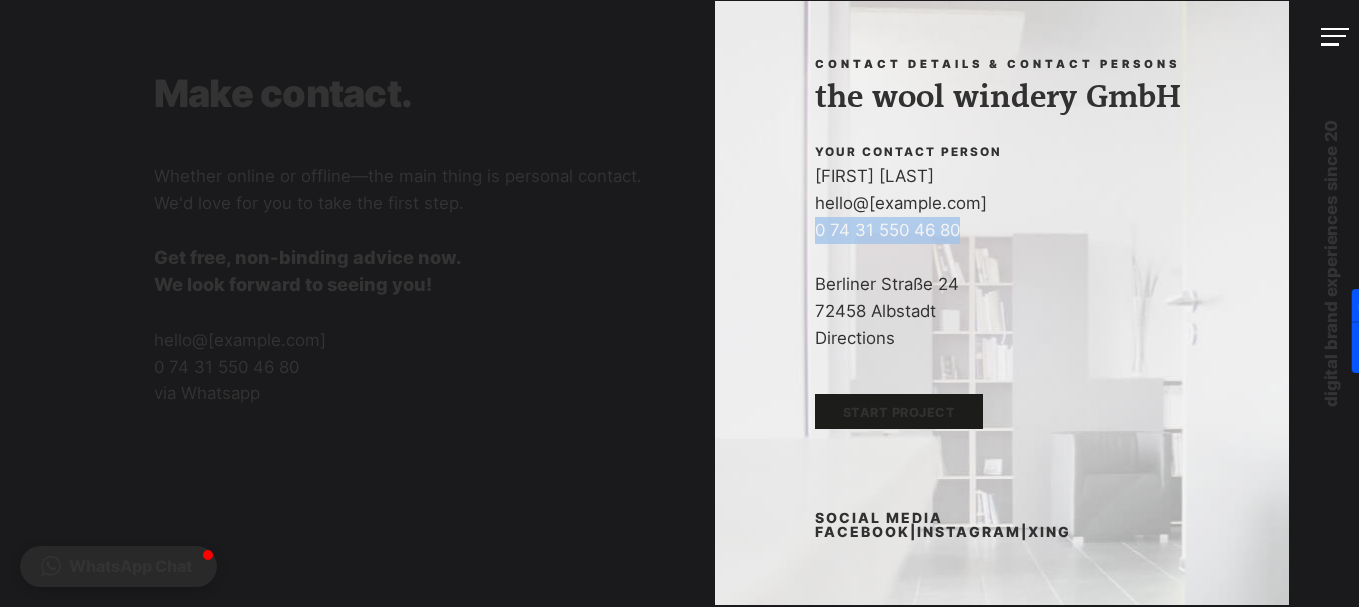copy on "0 74 31 550 46 80" 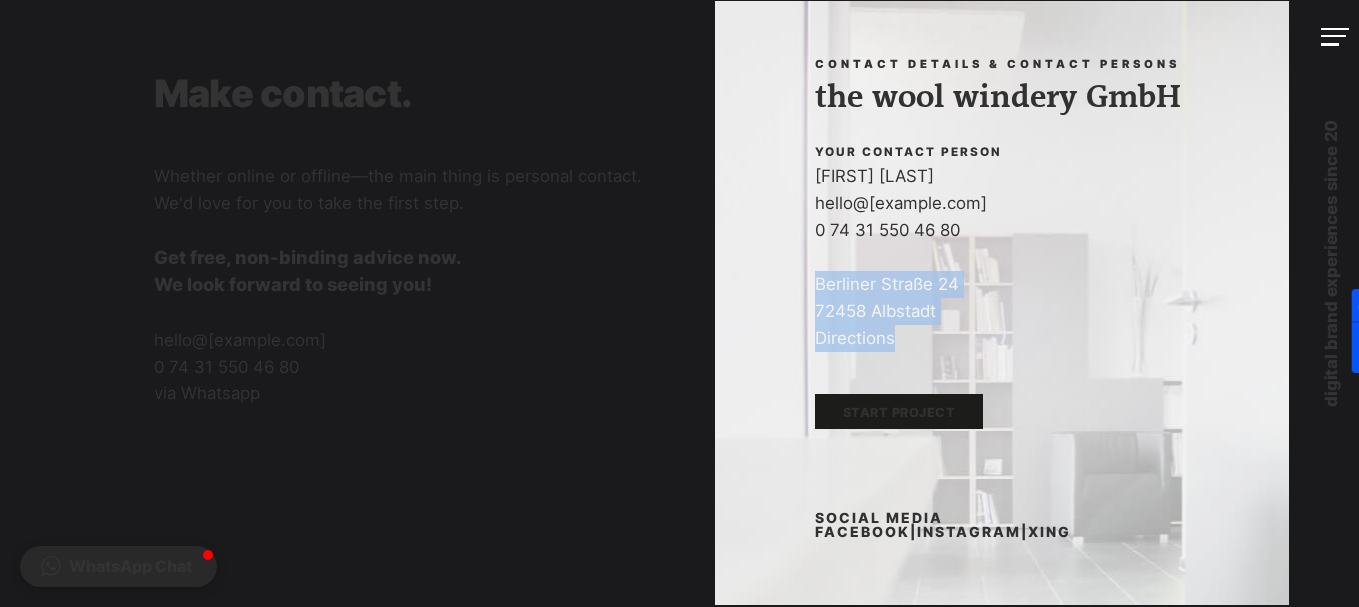 drag, startPoint x: 809, startPoint y: 279, endPoint x: 975, endPoint y: 340, distance: 176.85304 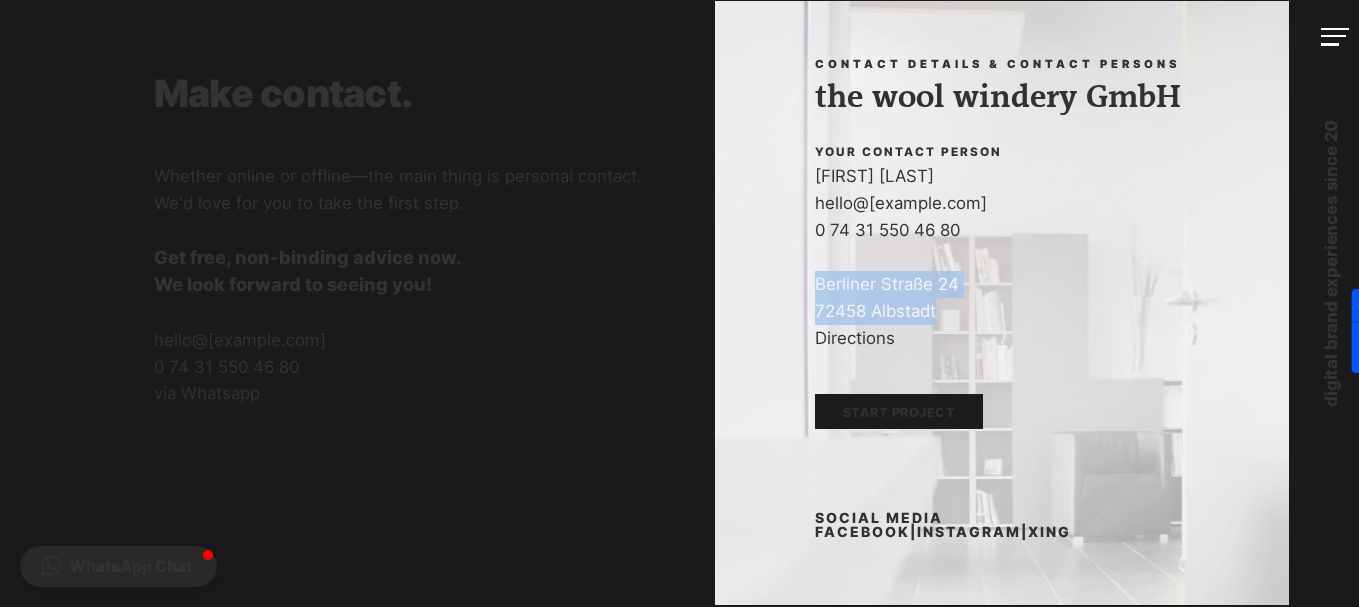 drag, startPoint x: 813, startPoint y: 276, endPoint x: 956, endPoint y: 324, distance: 150.84097 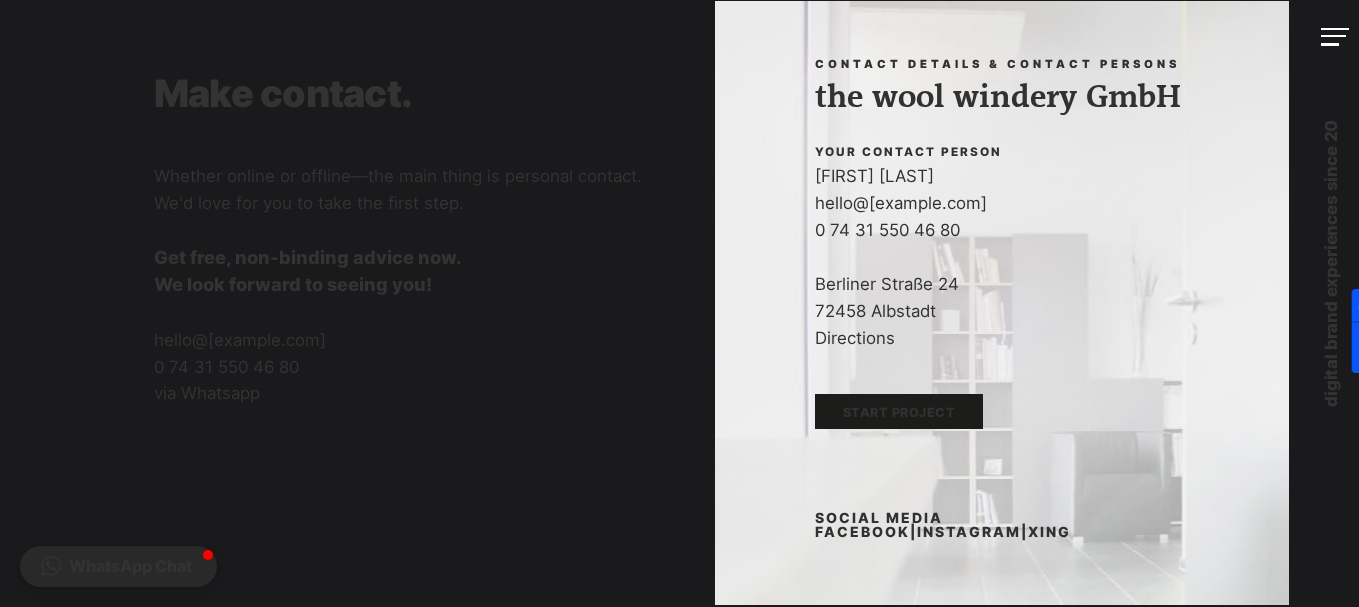 click on "[FIRST] [LAST]" at bounding box center (908, 152) 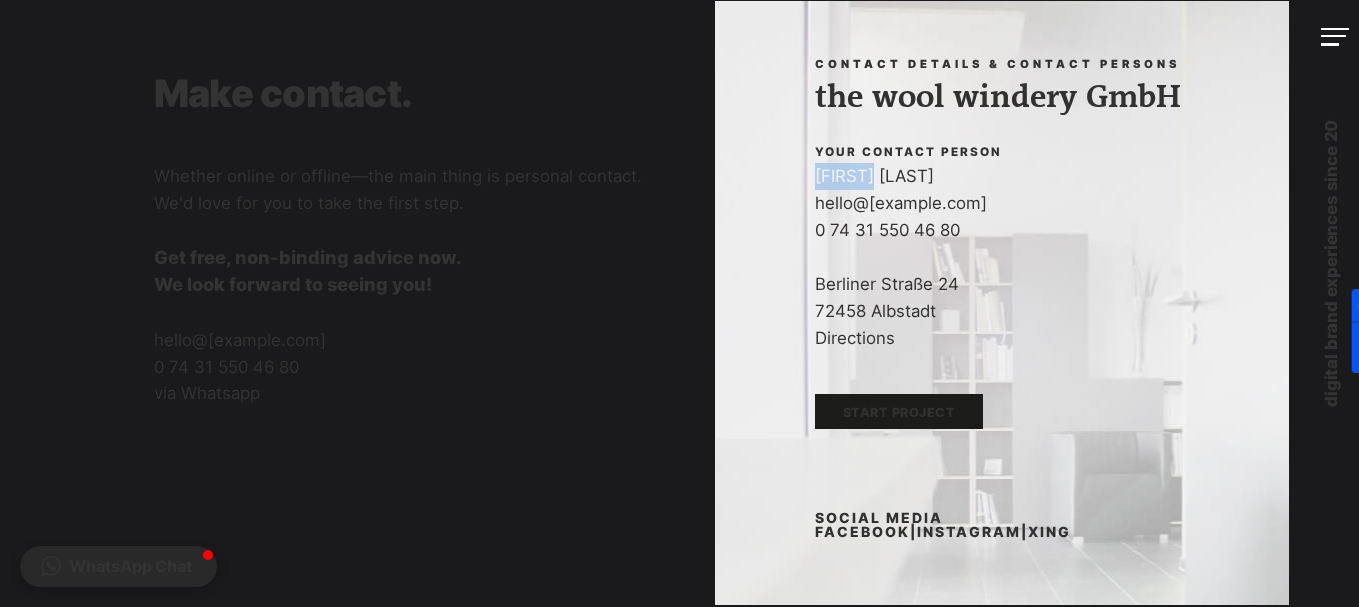 click on "[FIRST] [LAST]" at bounding box center (908, 152) 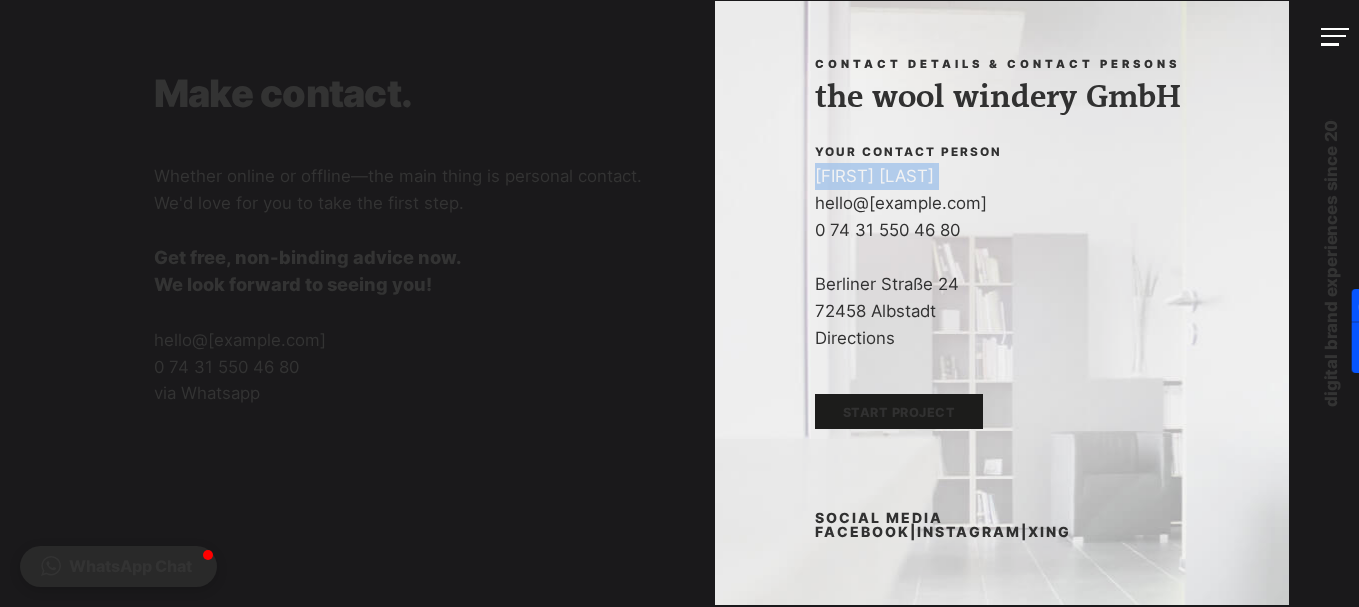 click on "[FIRST] [LAST]" at bounding box center (908, 152) 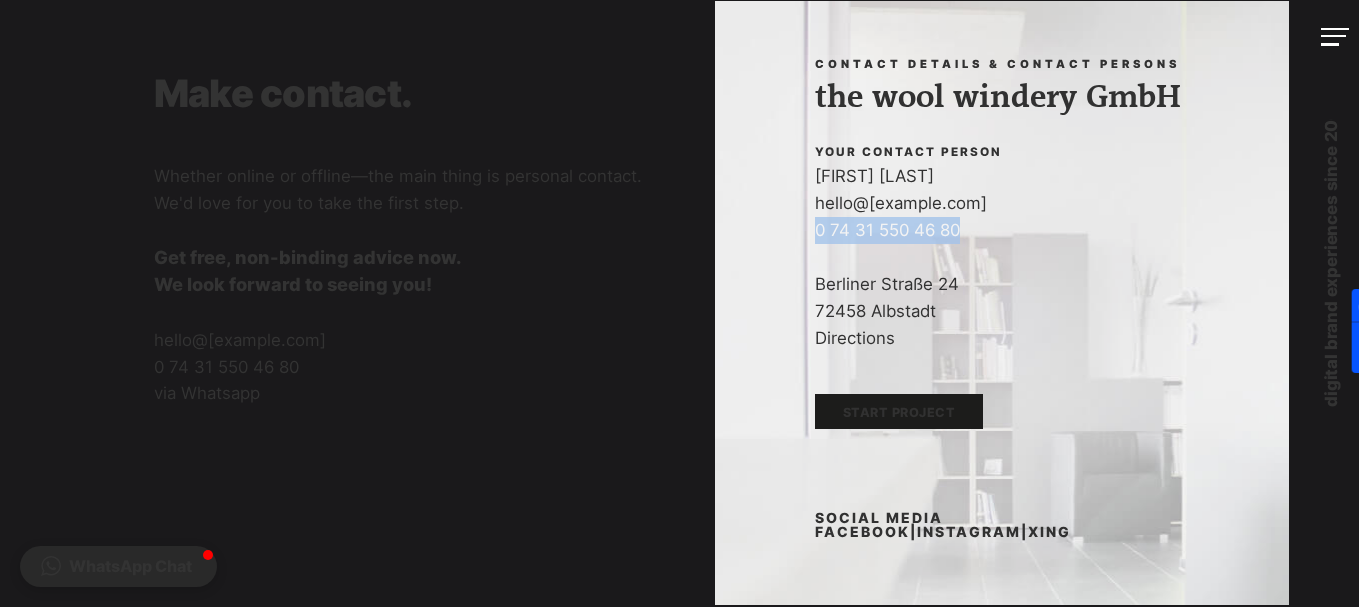 drag, startPoint x: 817, startPoint y: 226, endPoint x: 997, endPoint y: 242, distance: 180.70972 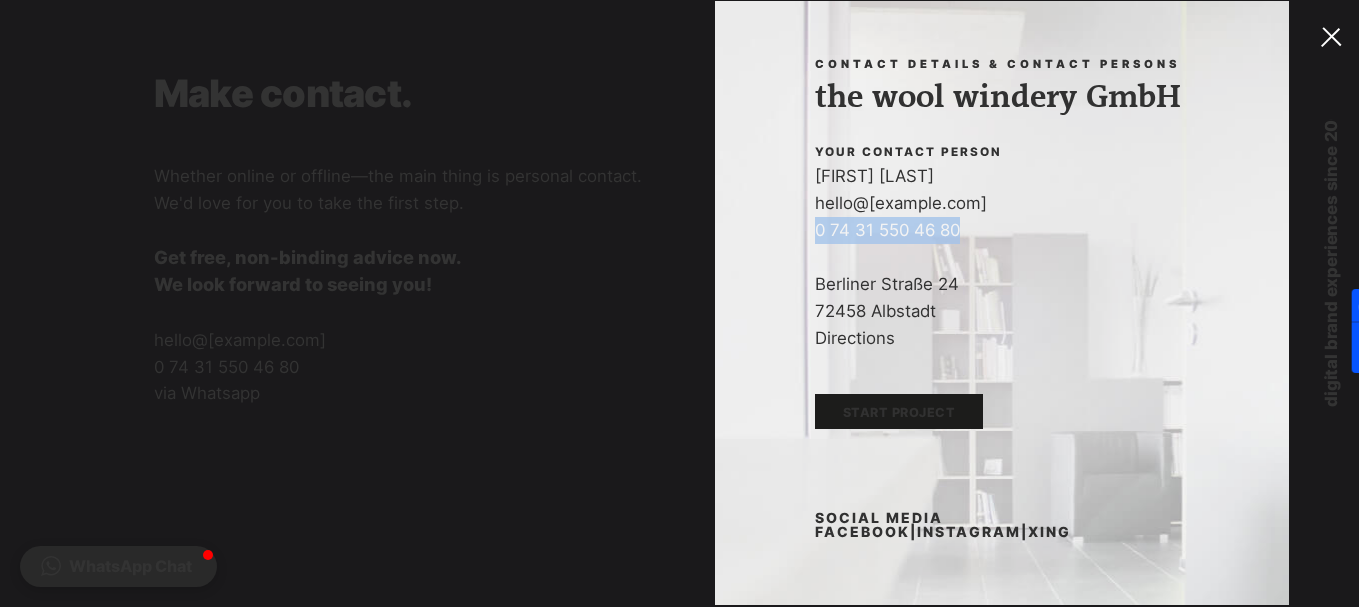 click at bounding box center (1335, 34) 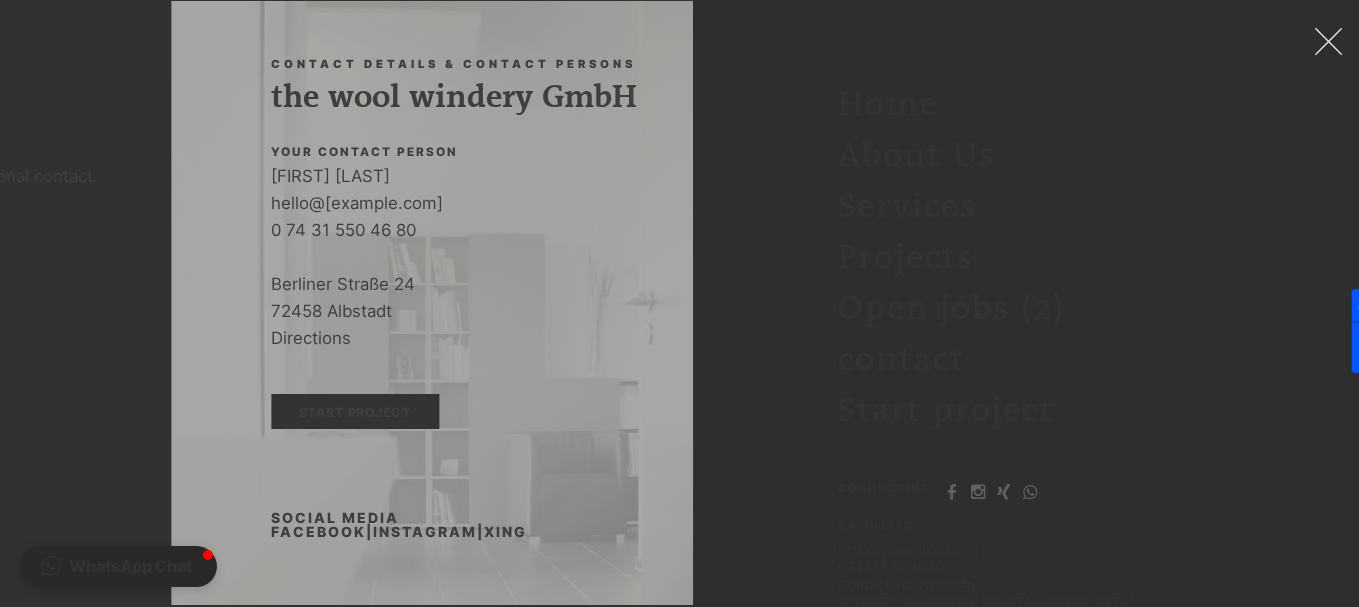click at bounding box center [1327, 40] 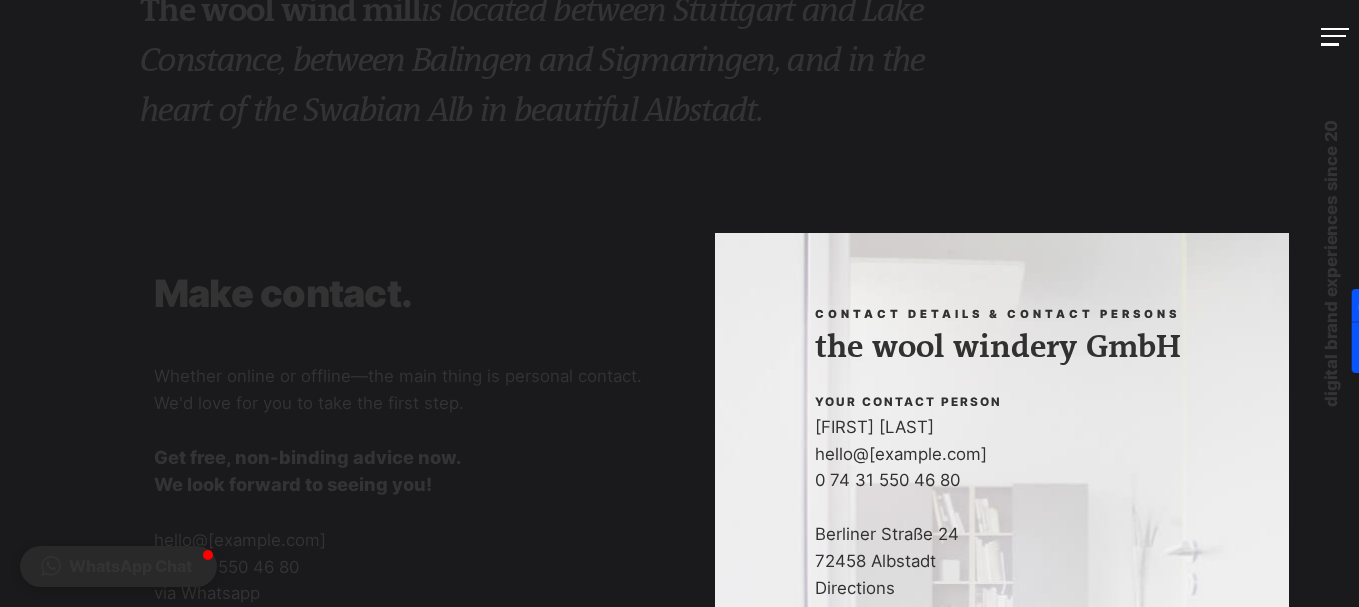 scroll, scrollTop: 0, scrollLeft: 0, axis: both 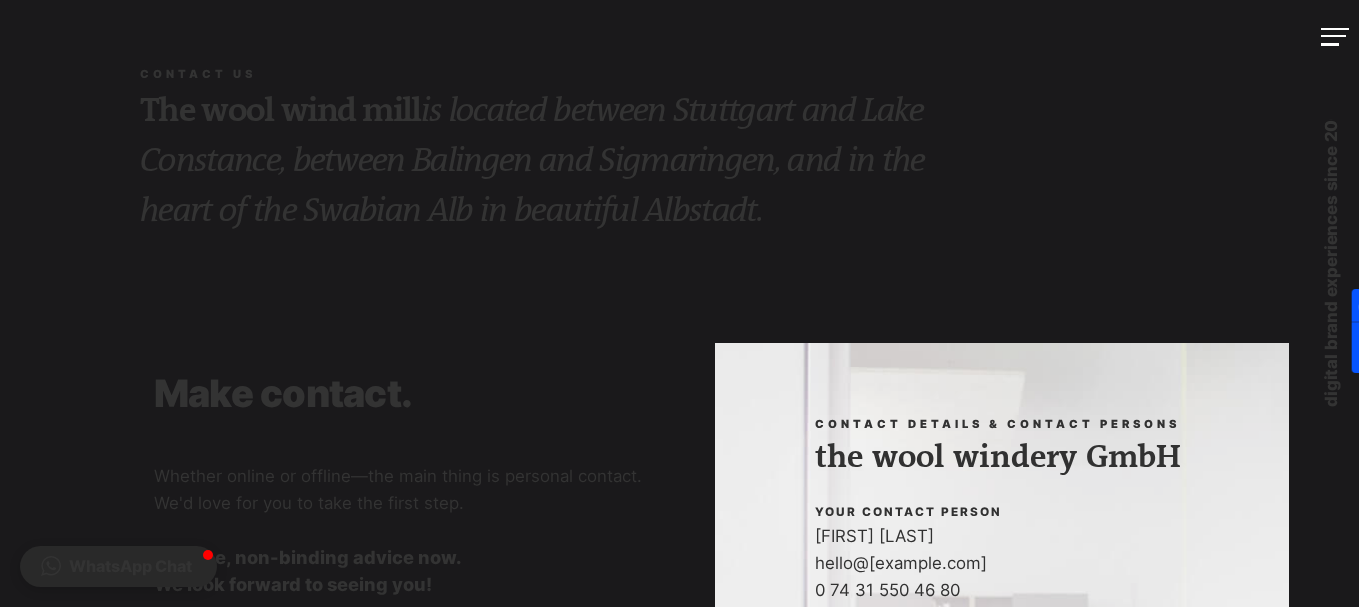 drag, startPoint x: 1047, startPoint y: 386, endPoint x: 903, endPoint y: 293, distance: 171.42053 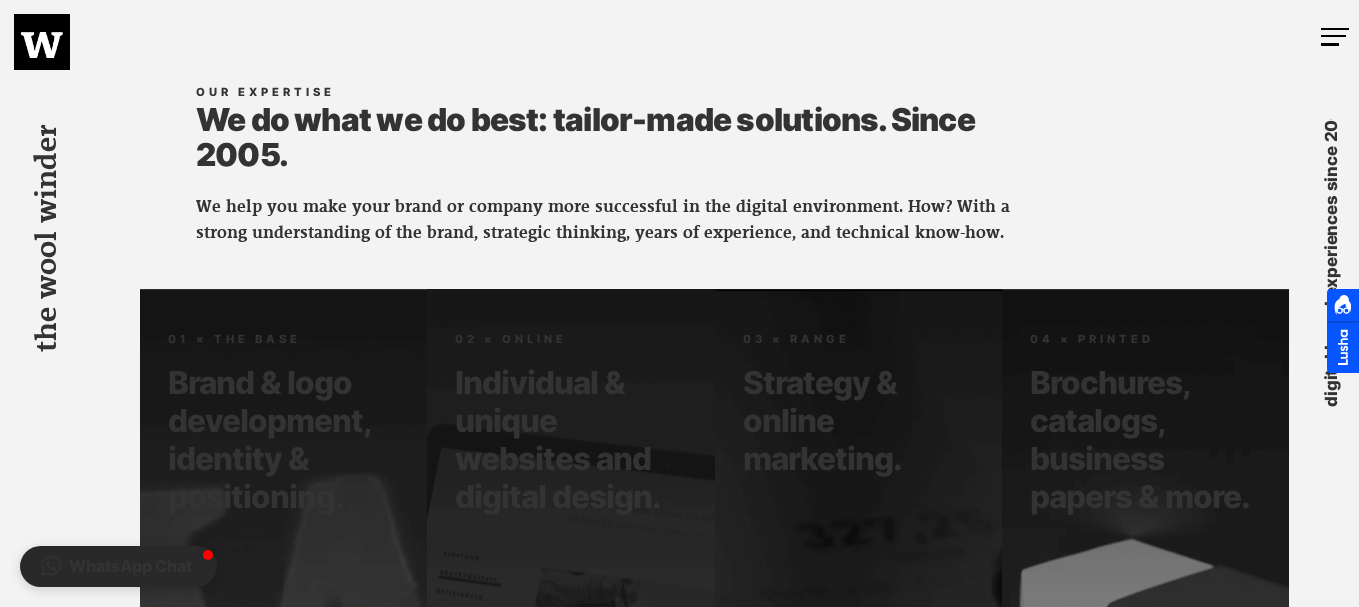 scroll, scrollTop: 1200, scrollLeft: 0, axis: vertical 